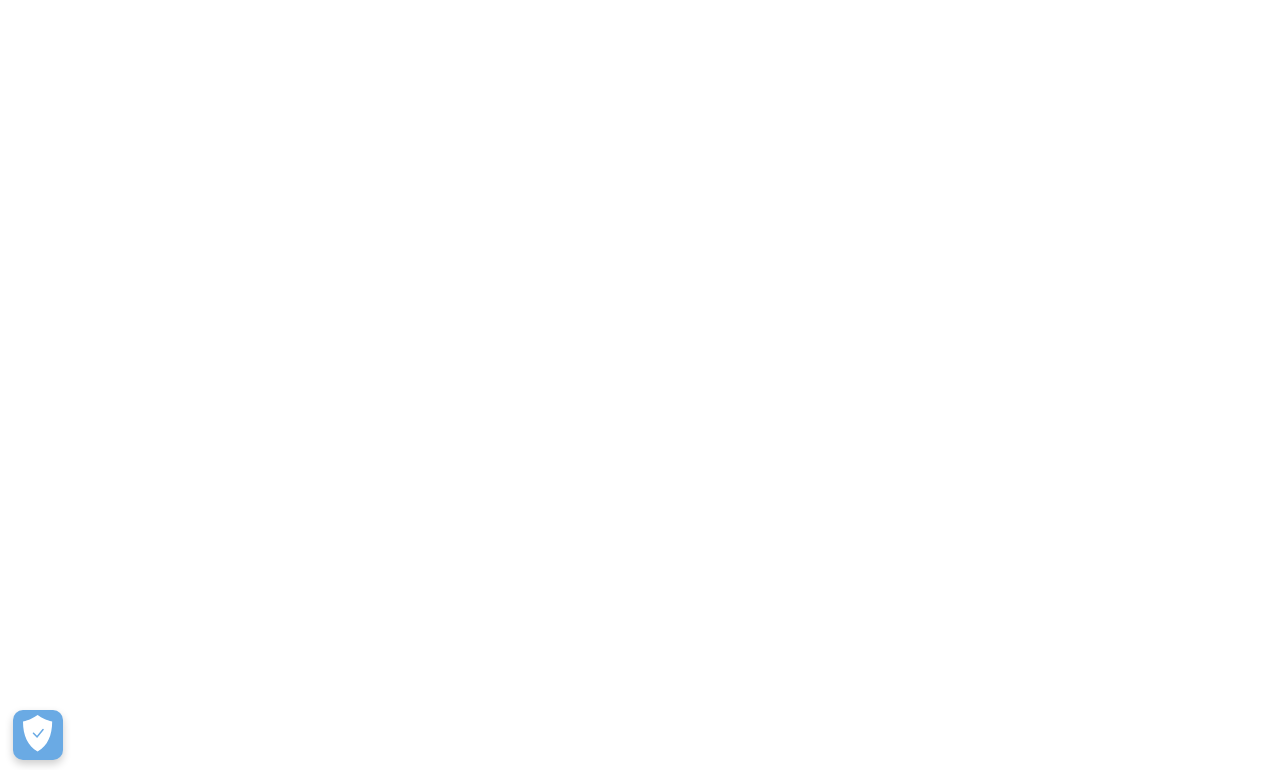 scroll, scrollTop: 0, scrollLeft: 0, axis: both 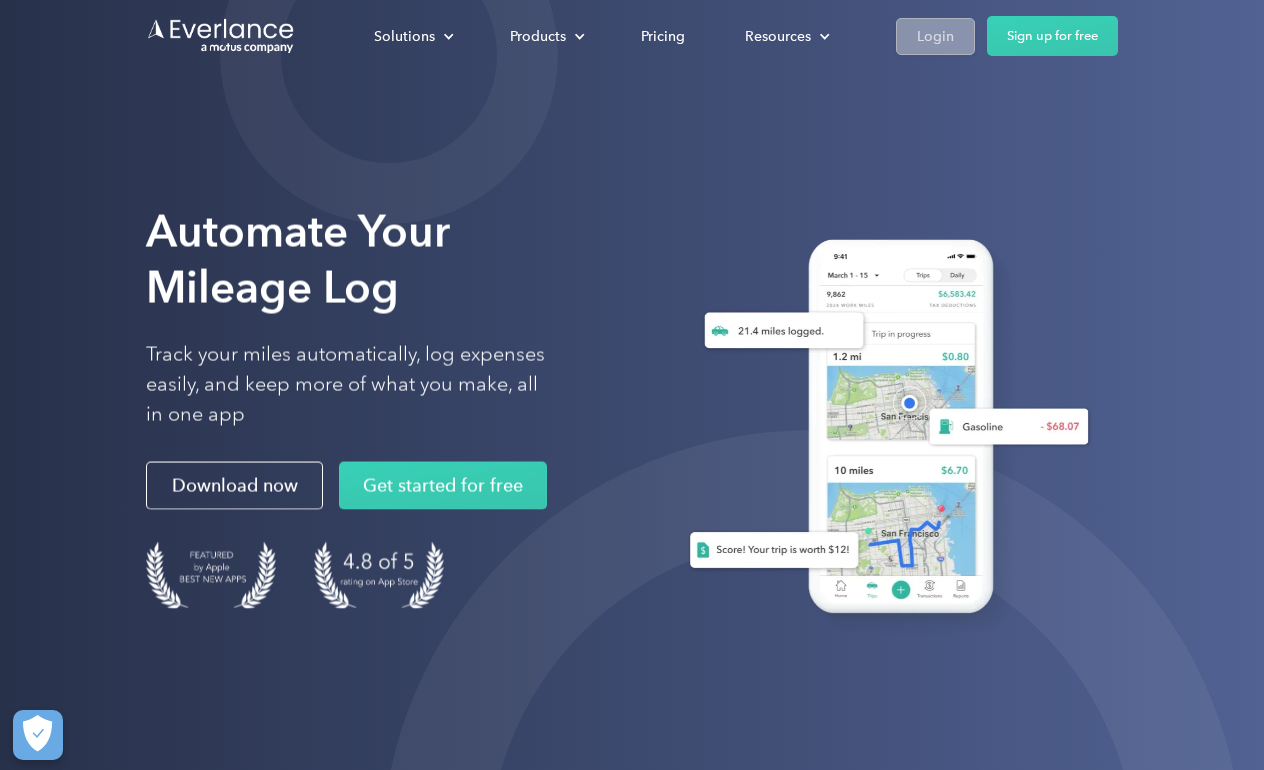 click on "Login" at bounding box center [935, 36] 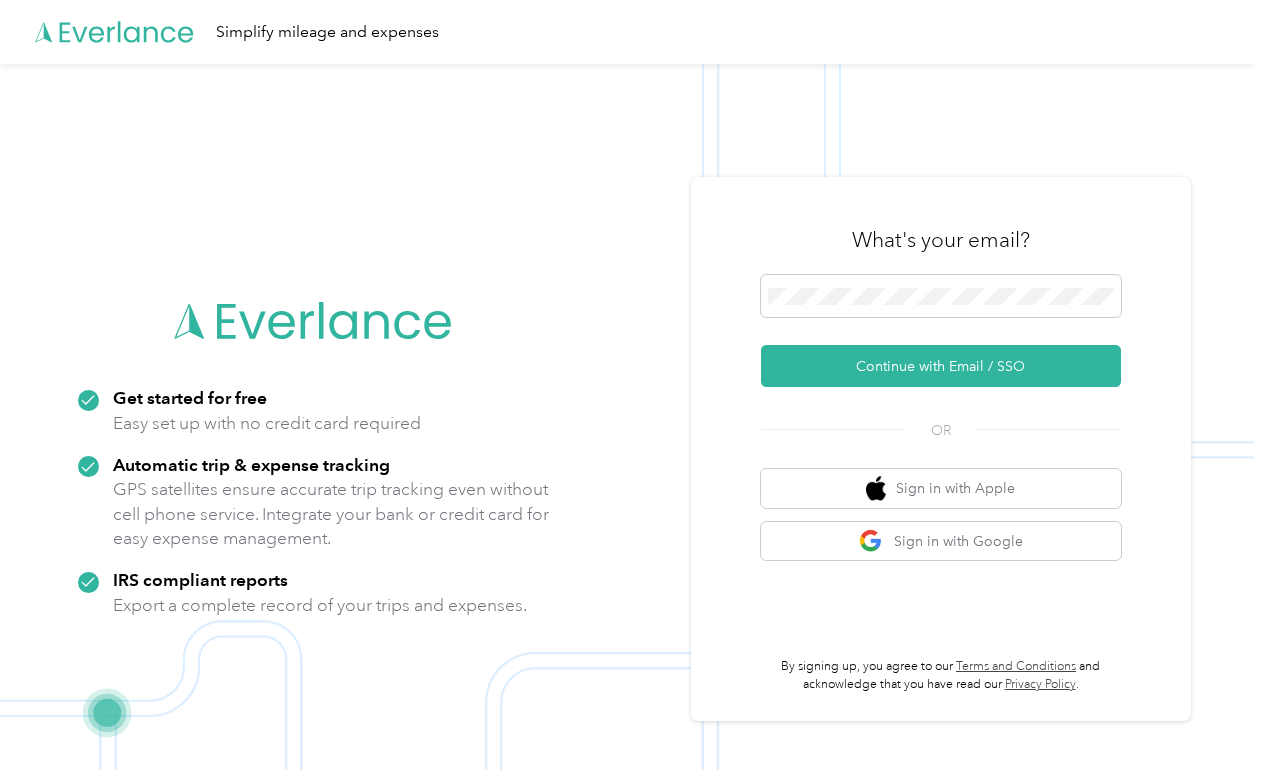 scroll, scrollTop: 0, scrollLeft: 0, axis: both 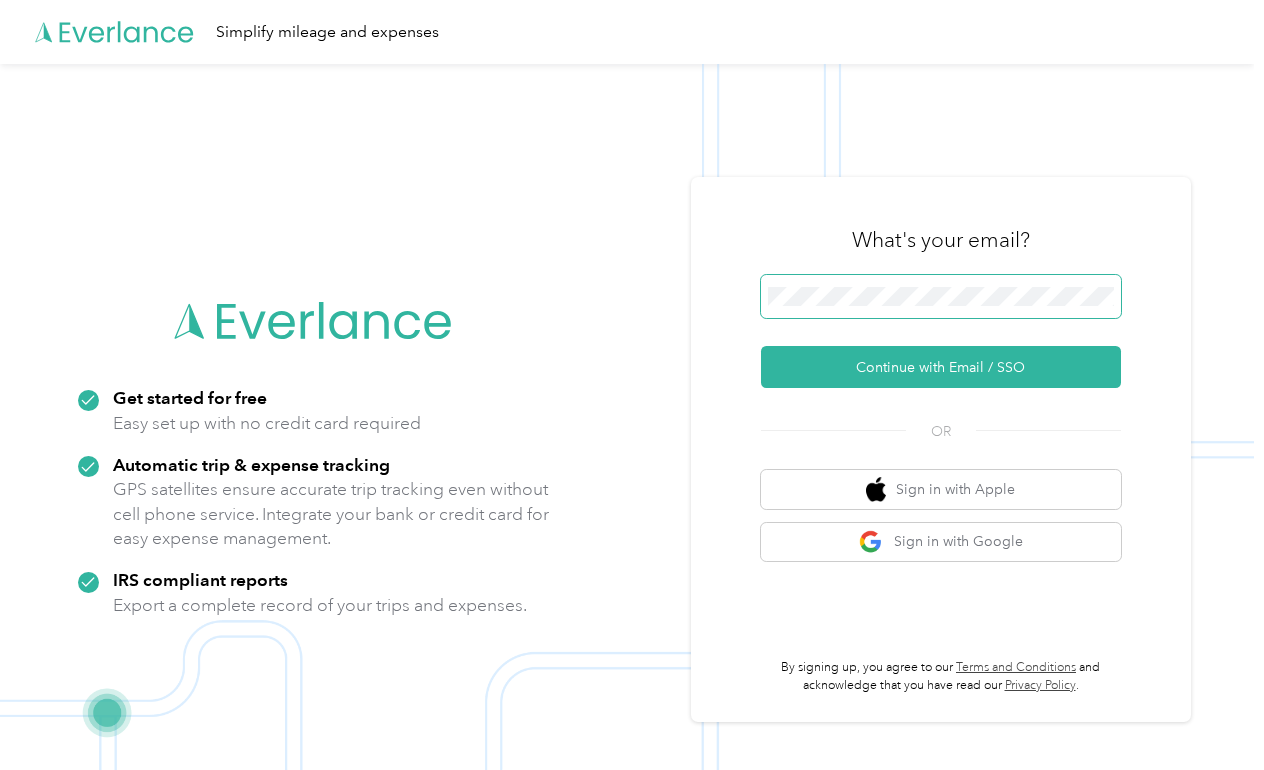 click on "Continue with Email / SSO" at bounding box center [941, 367] 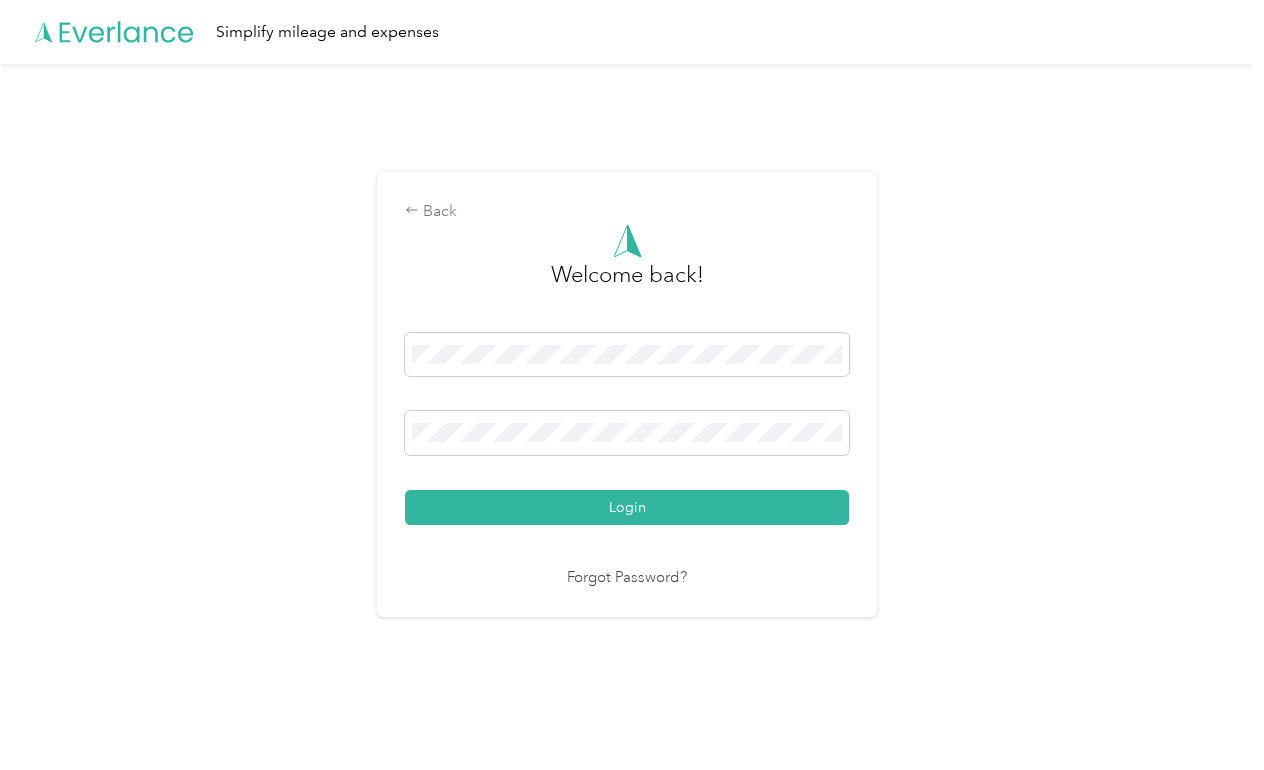 click on "Login" at bounding box center (627, 507) 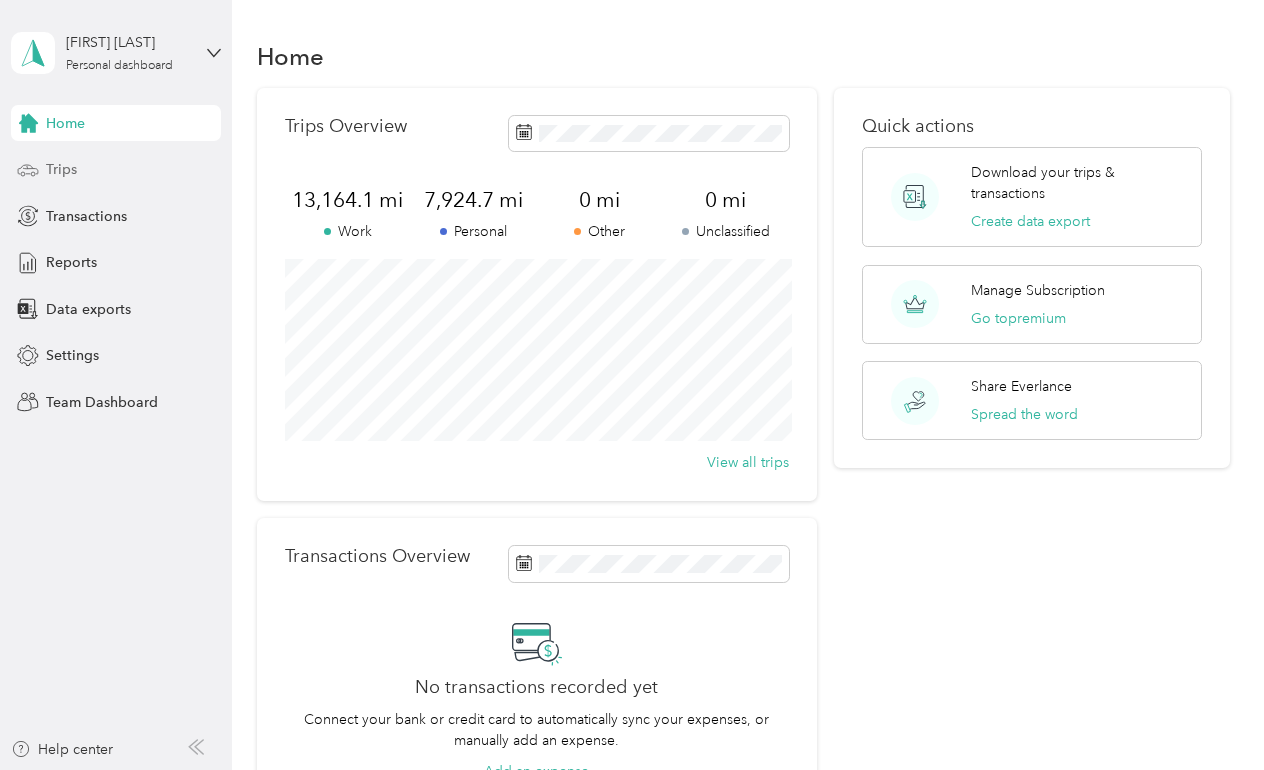 click on "Trips" at bounding box center (61, 169) 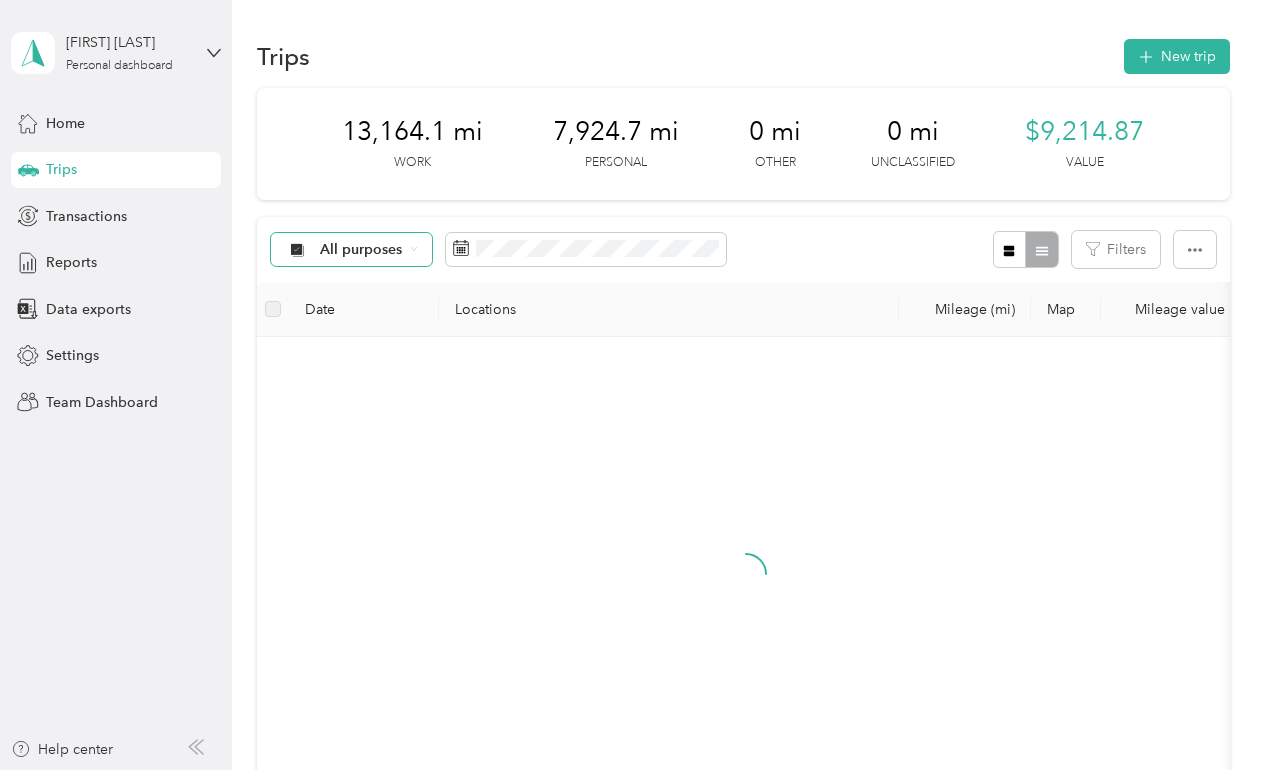 click on "All purposes" at bounding box center [361, 250] 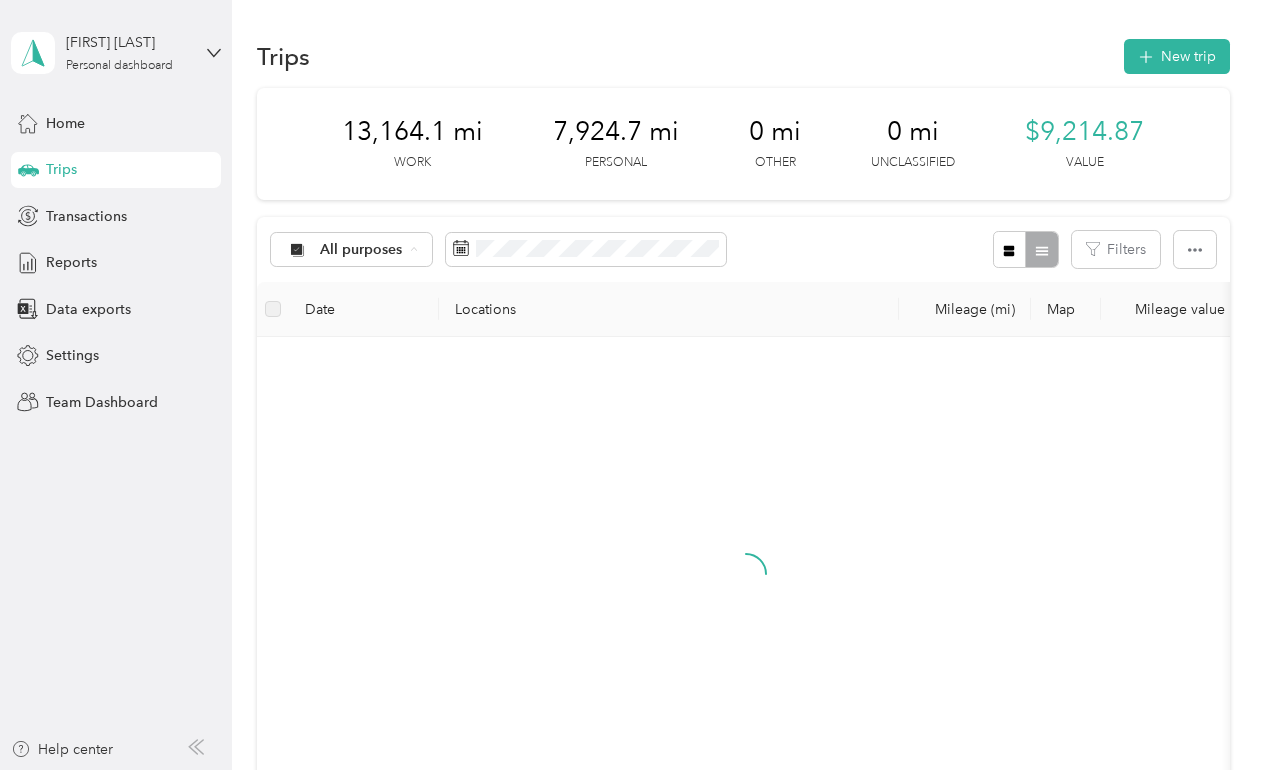 click on "Fellowship Of Christian Athletes" at bounding box center (425, 424) 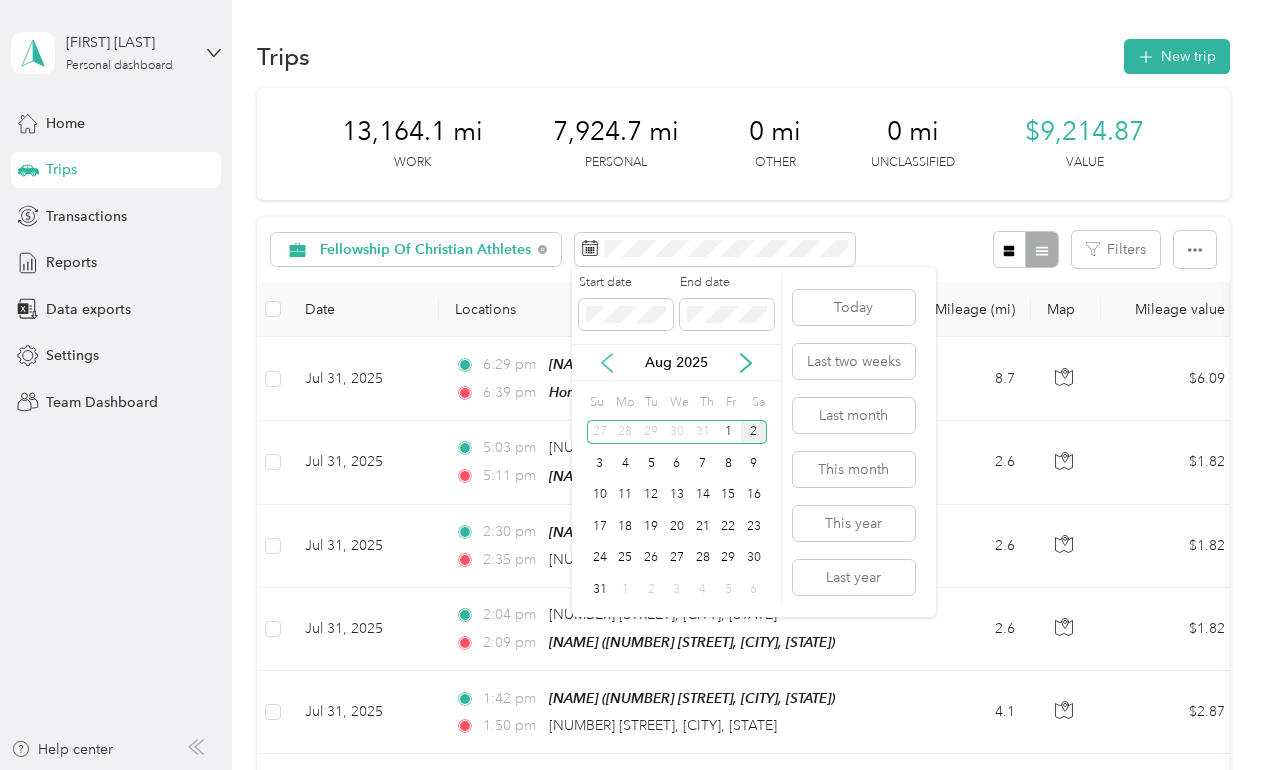 click 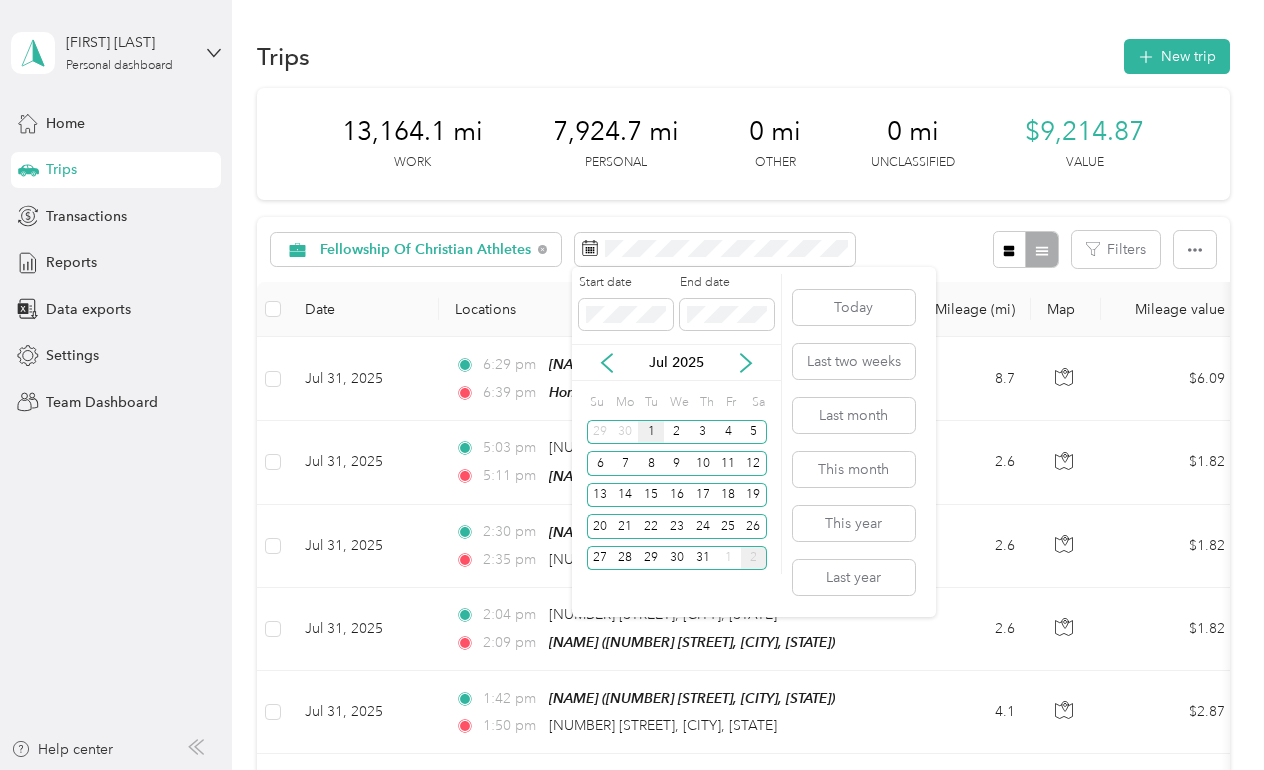 click on "1" at bounding box center [651, 432] 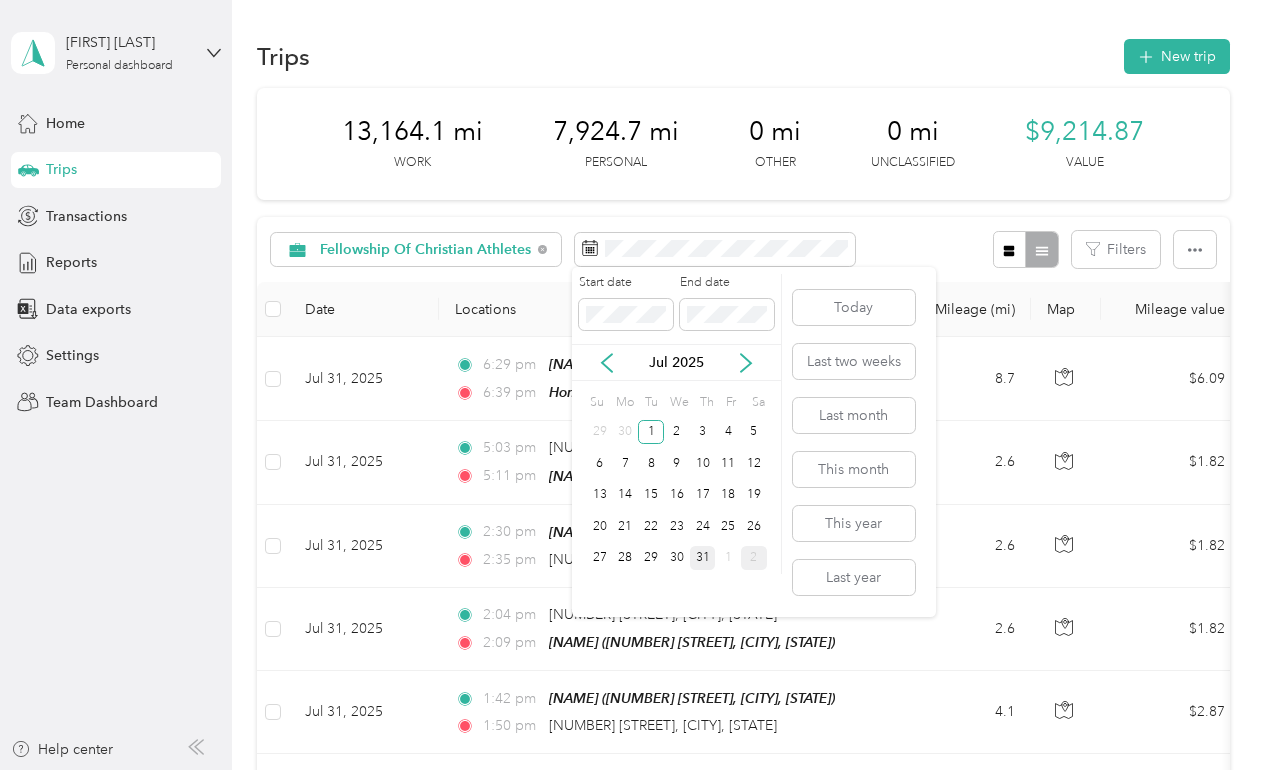 click on "31" at bounding box center (703, 558) 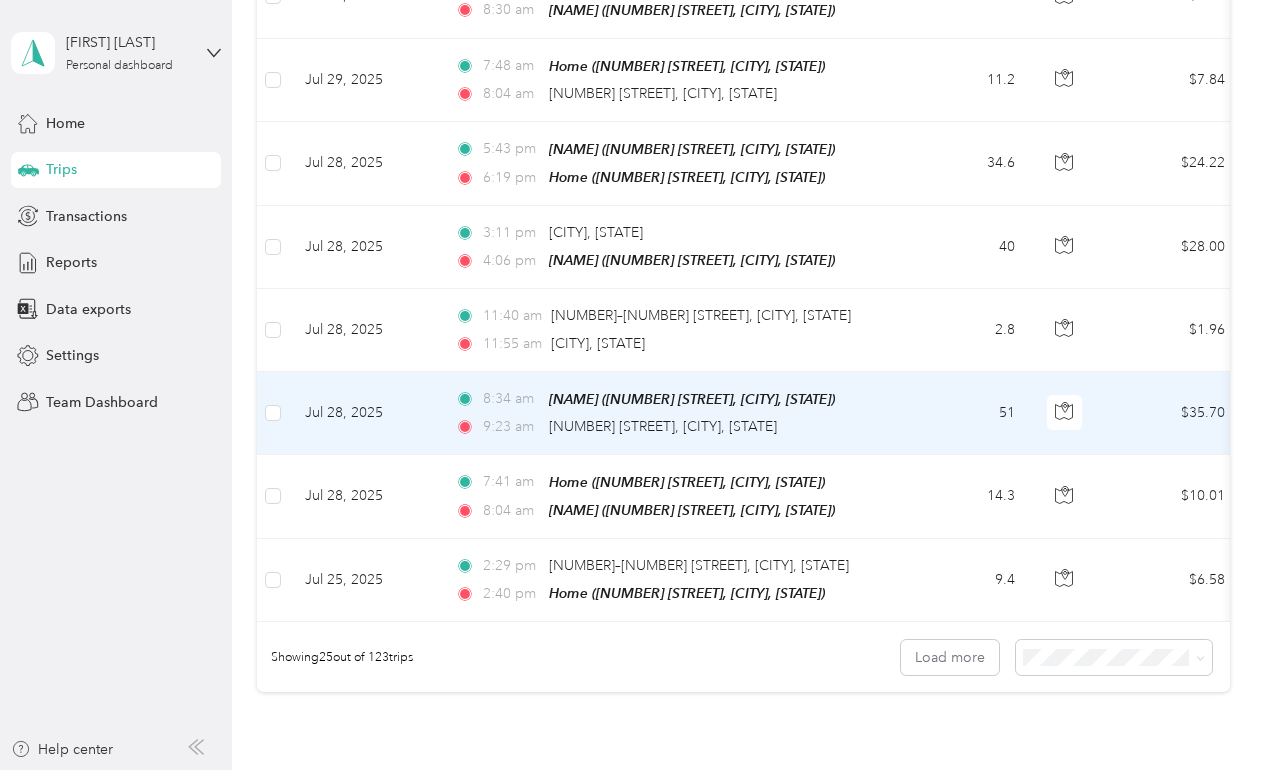 scroll, scrollTop: 1804, scrollLeft: 0, axis: vertical 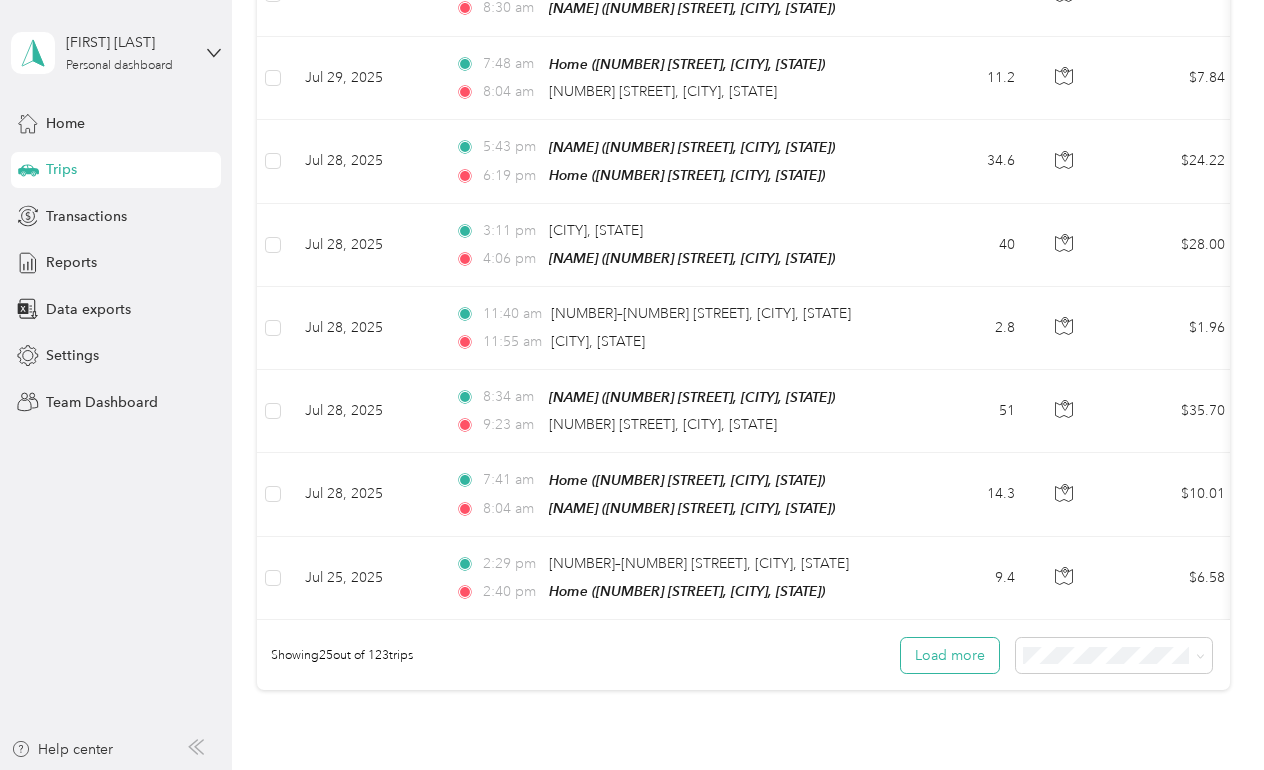 click on "Load more" at bounding box center (950, 655) 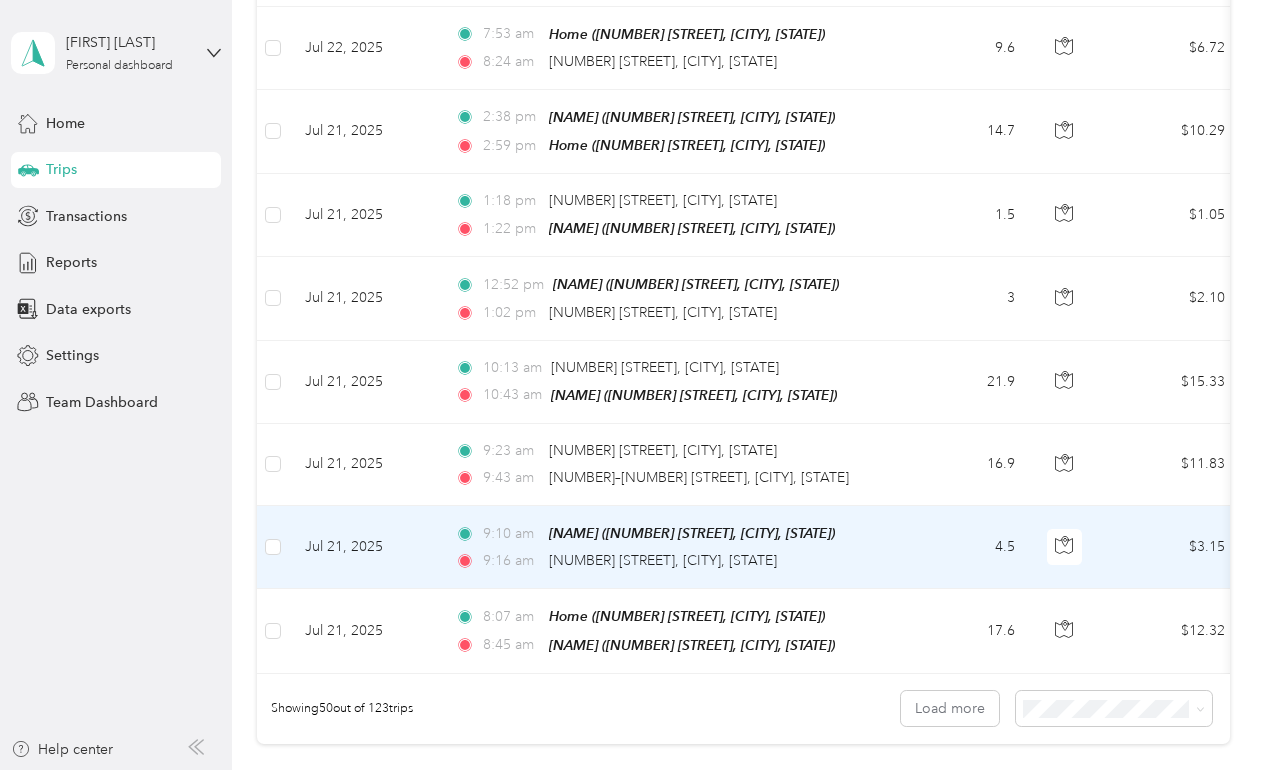 scroll, scrollTop: 3832, scrollLeft: 0, axis: vertical 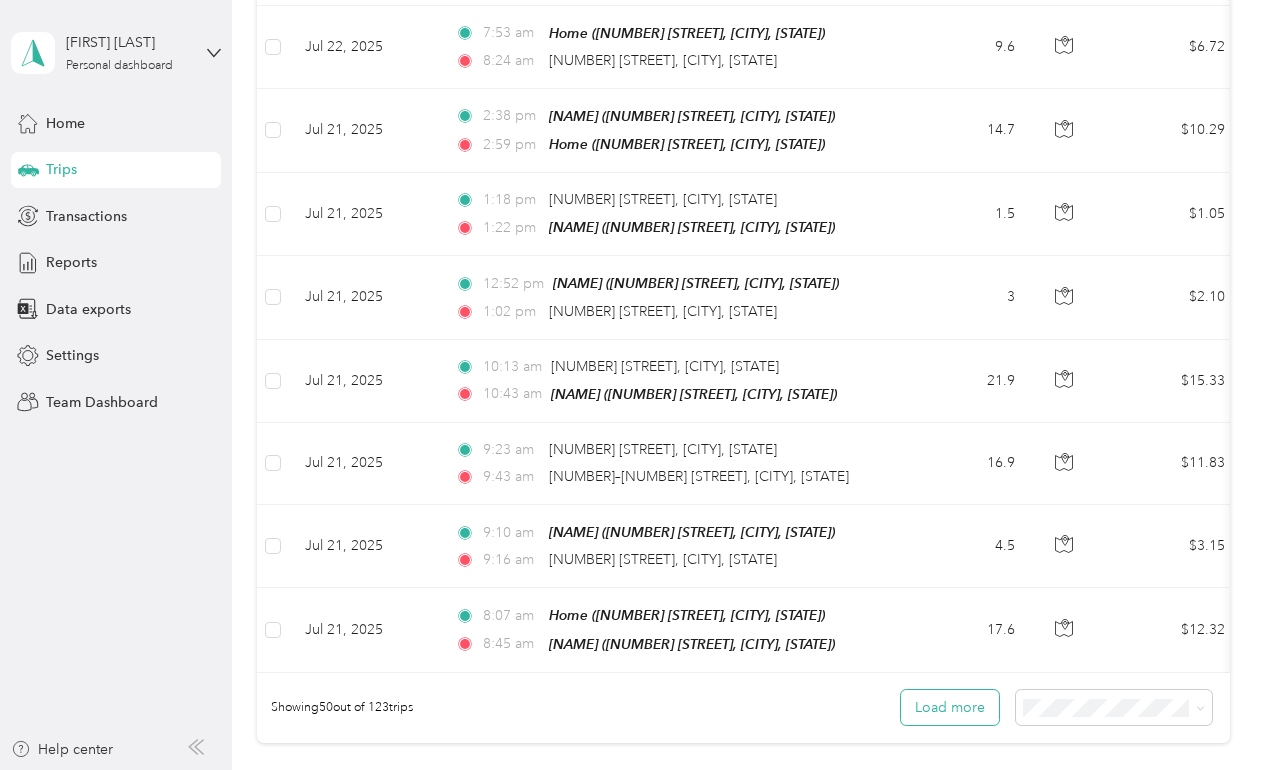 click on "Load more" at bounding box center [950, 707] 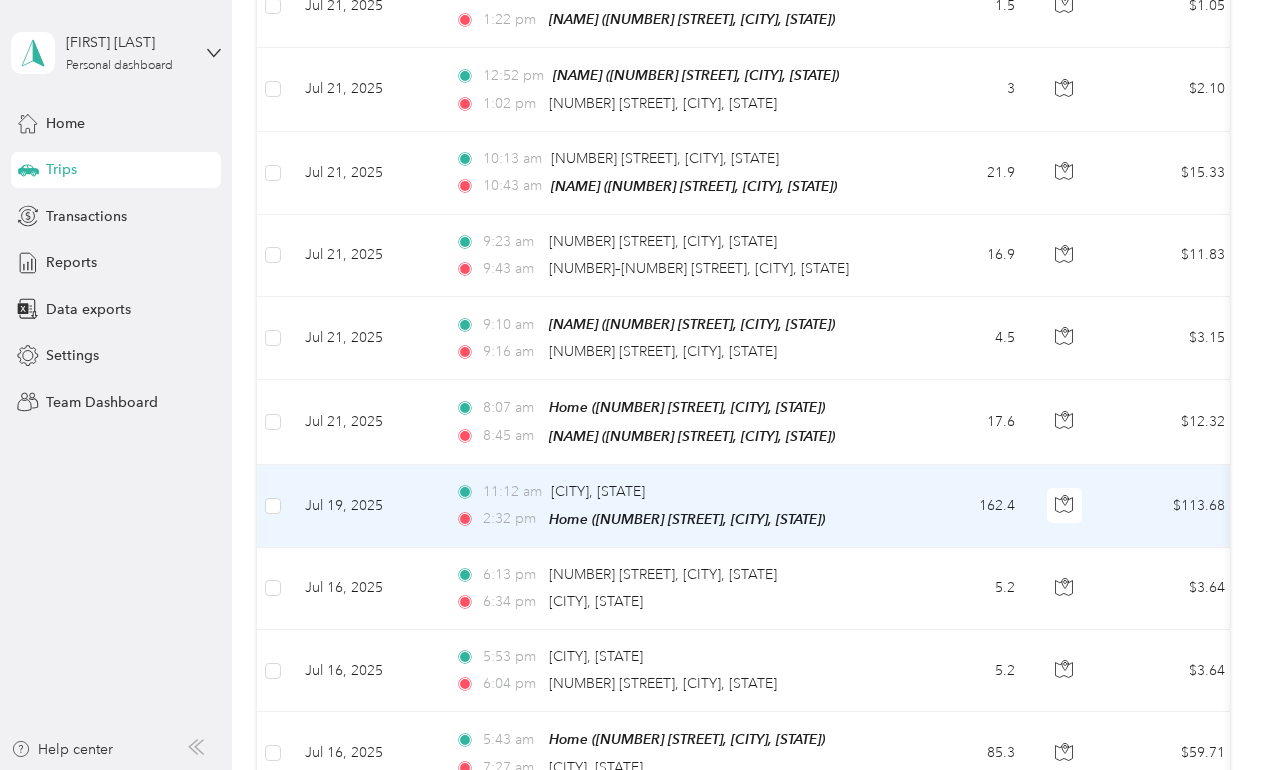 scroll, scrollTop: 4141, scrollLeft: 0, axis: vertical 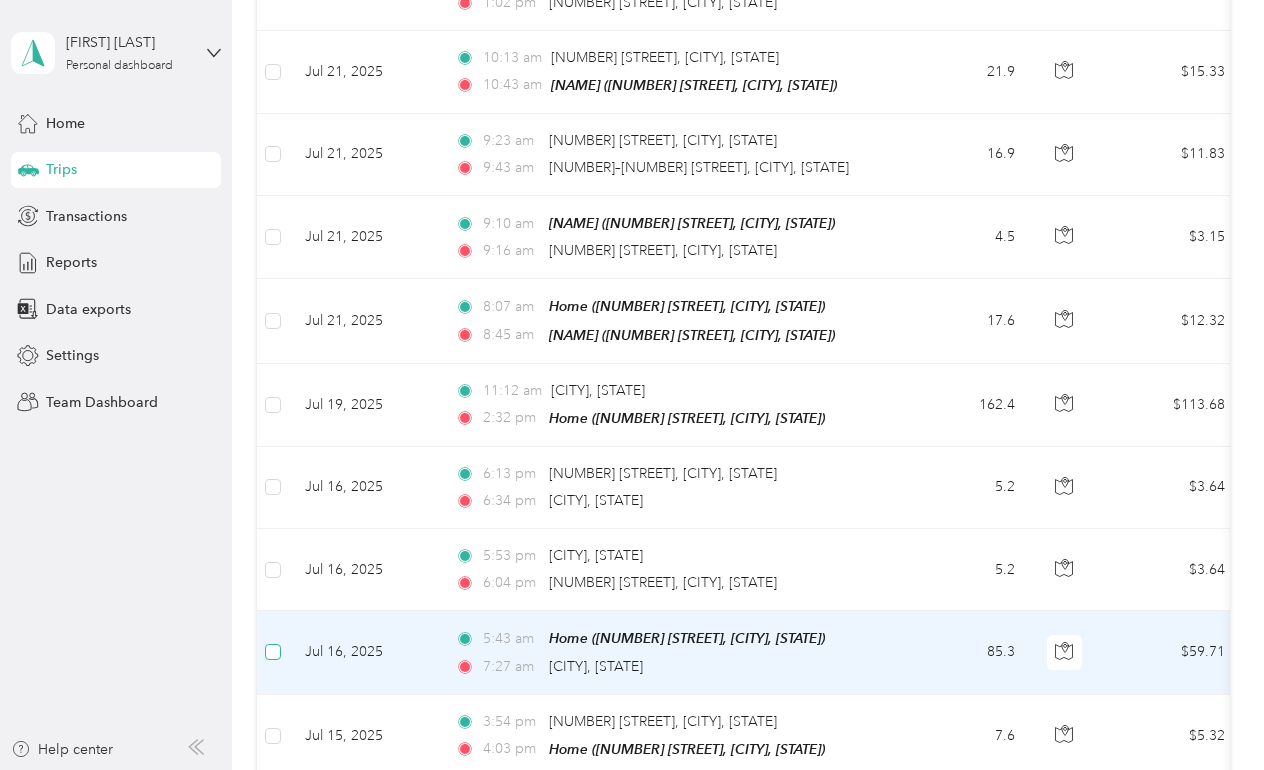 click at bounding box center [273, 652] 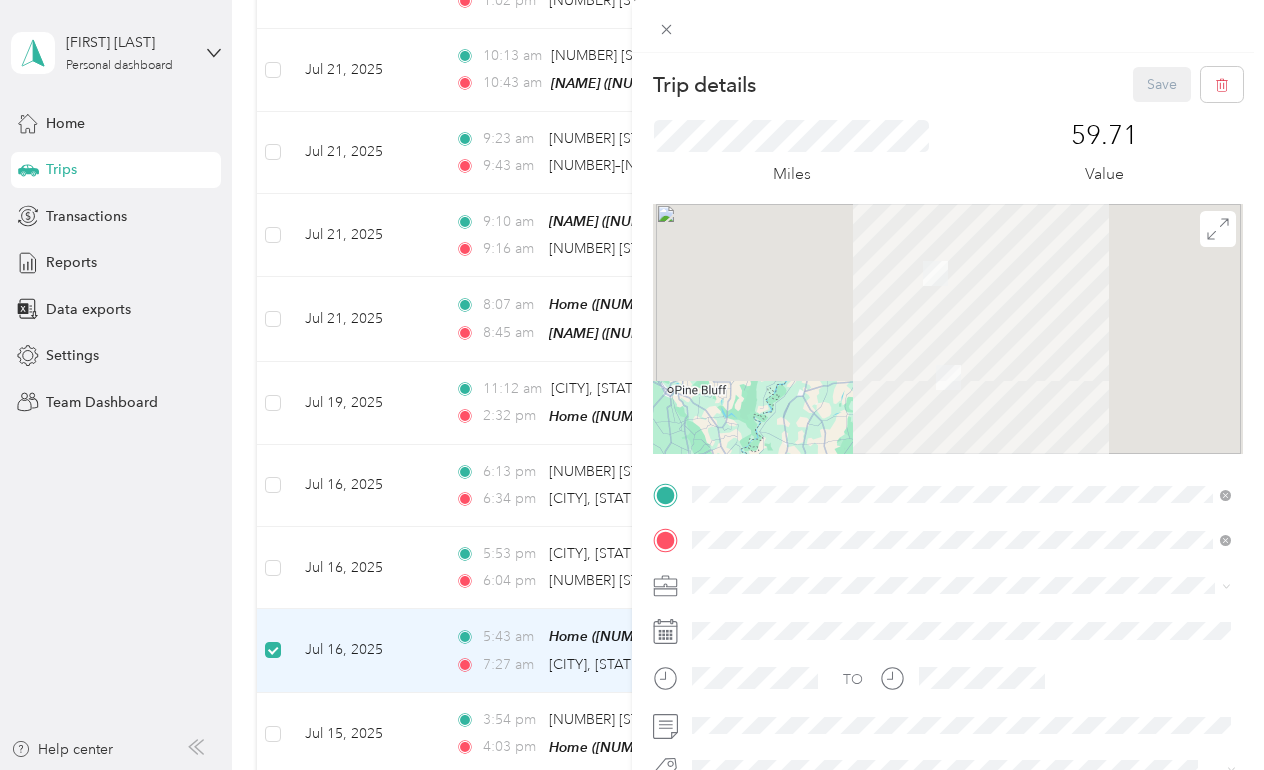 click on "Trip details Save This trip cannot be edited because it is either under review, approved, or paid. Contact your Team Manager to edit it. Miles 59.71 Value  TO Add photo" at bounding box center [632, 385] 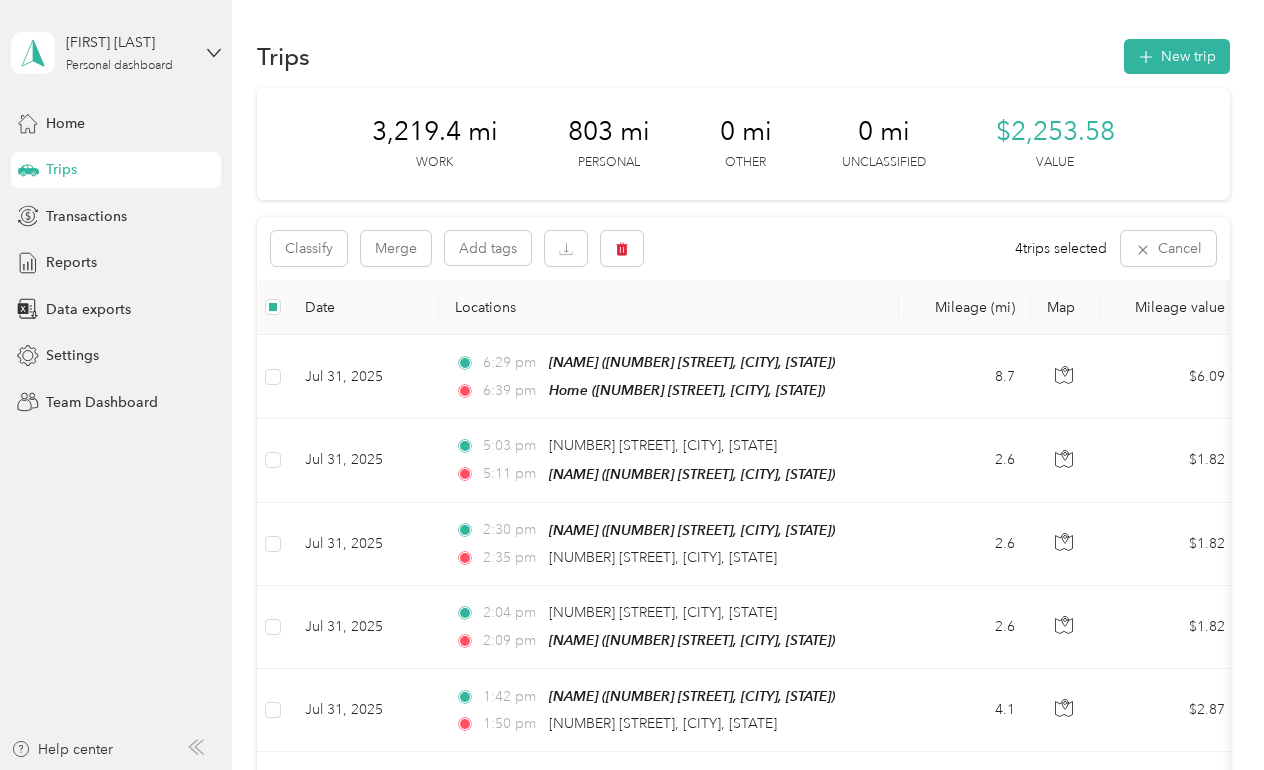 scroll, scrollTop: 0, scrollLeft: 0, axis: both 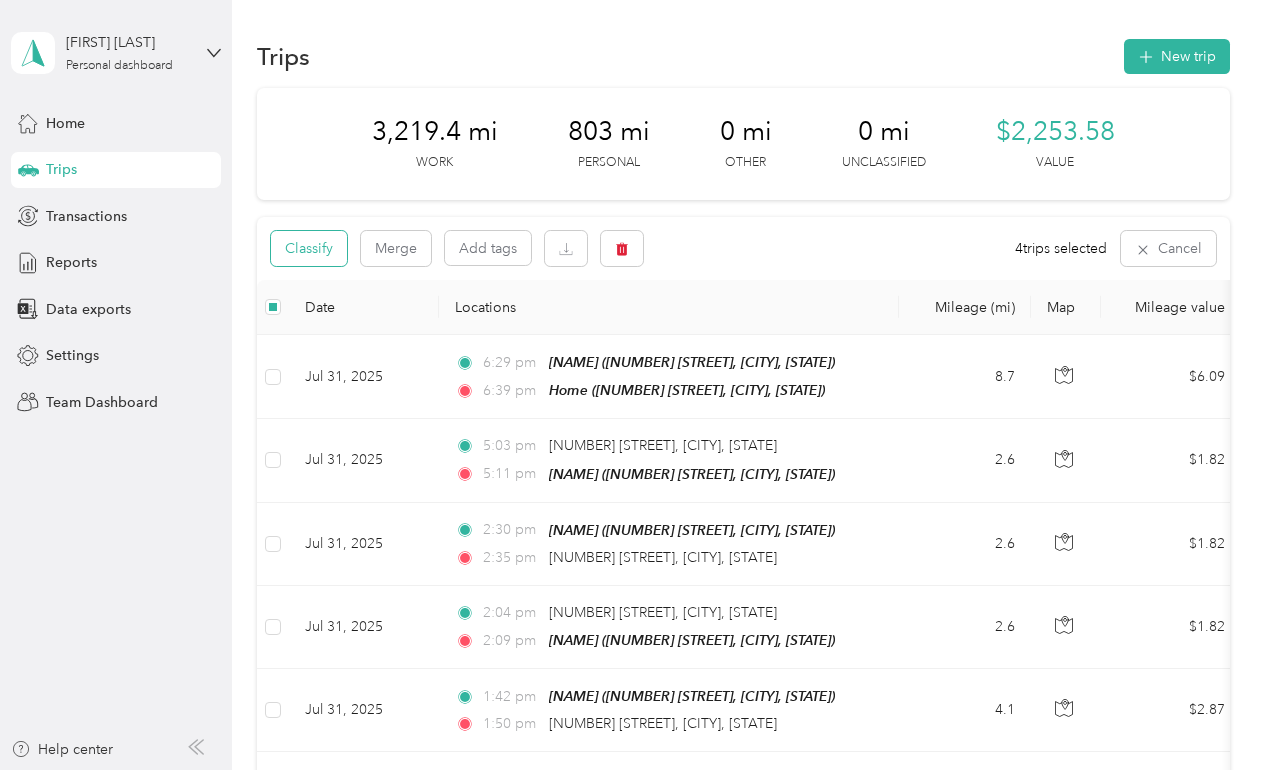 click on "Classify" at bounding box center [309, 248] 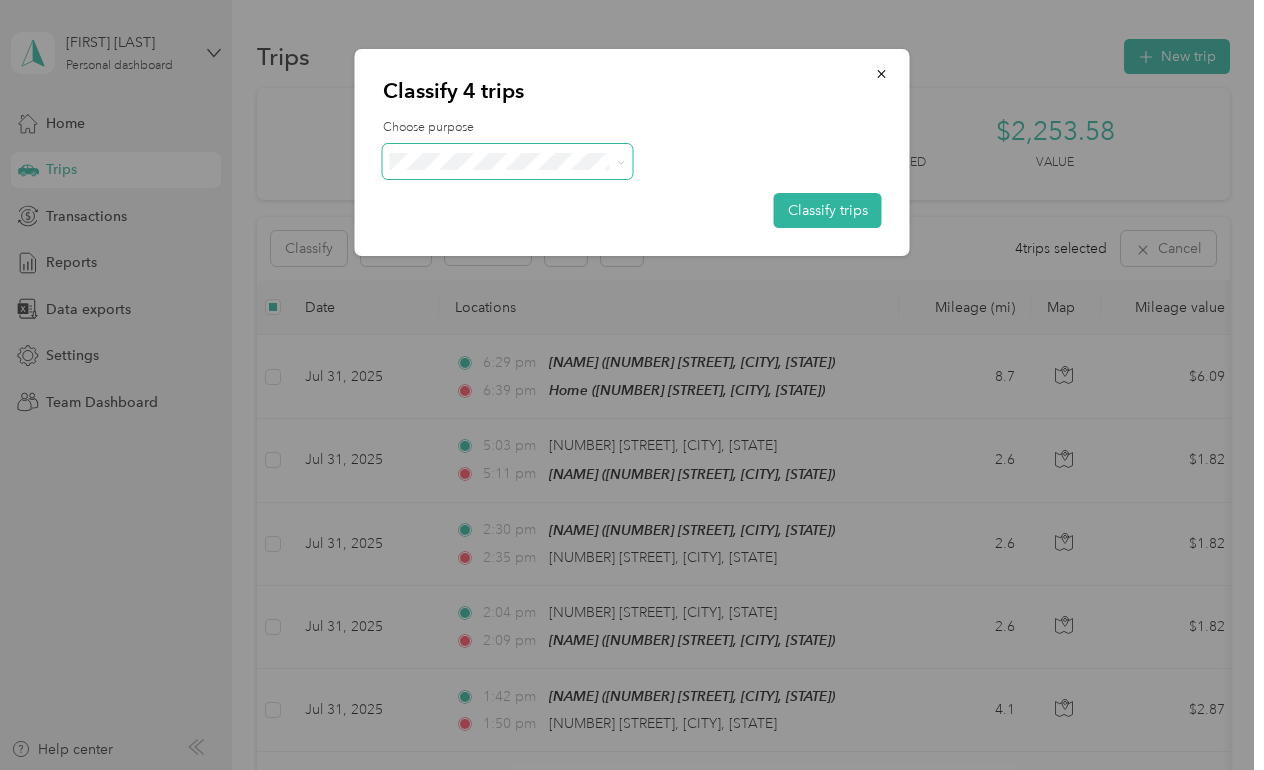 click 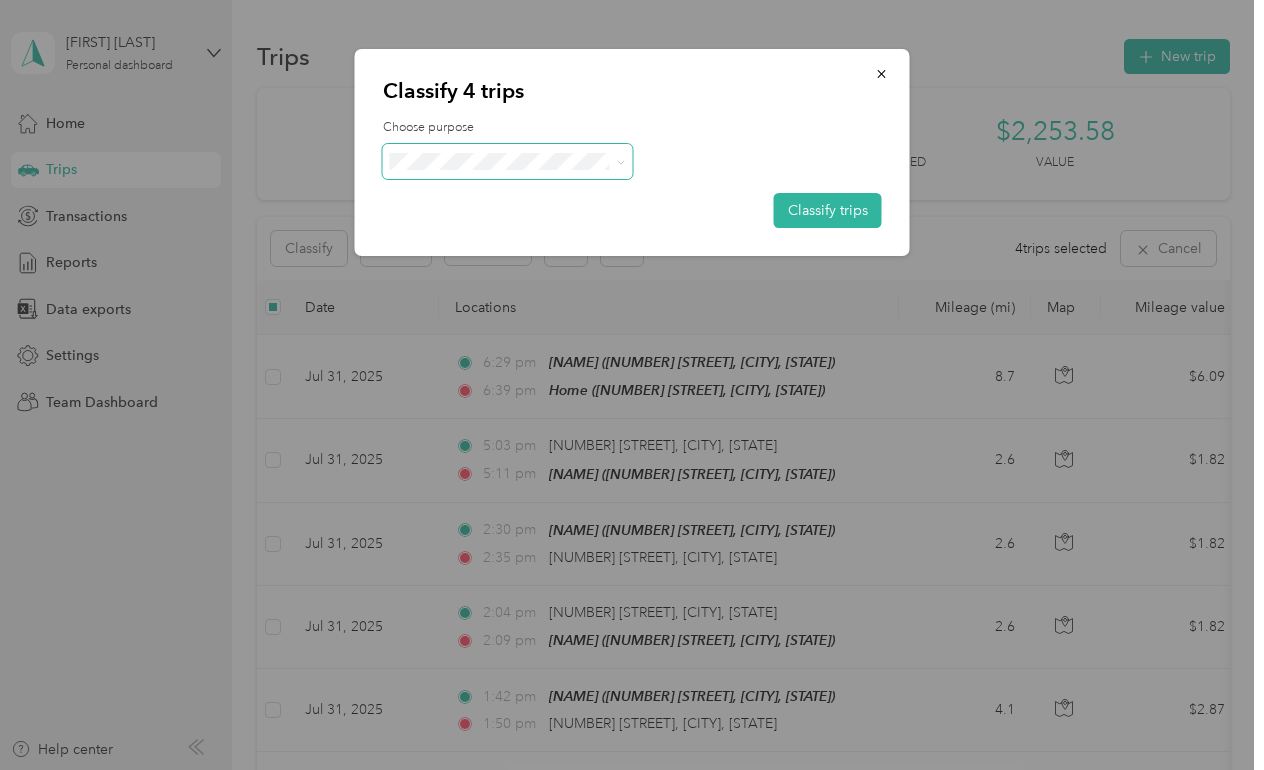 click on "Personal" at bounding box center (537, 232) 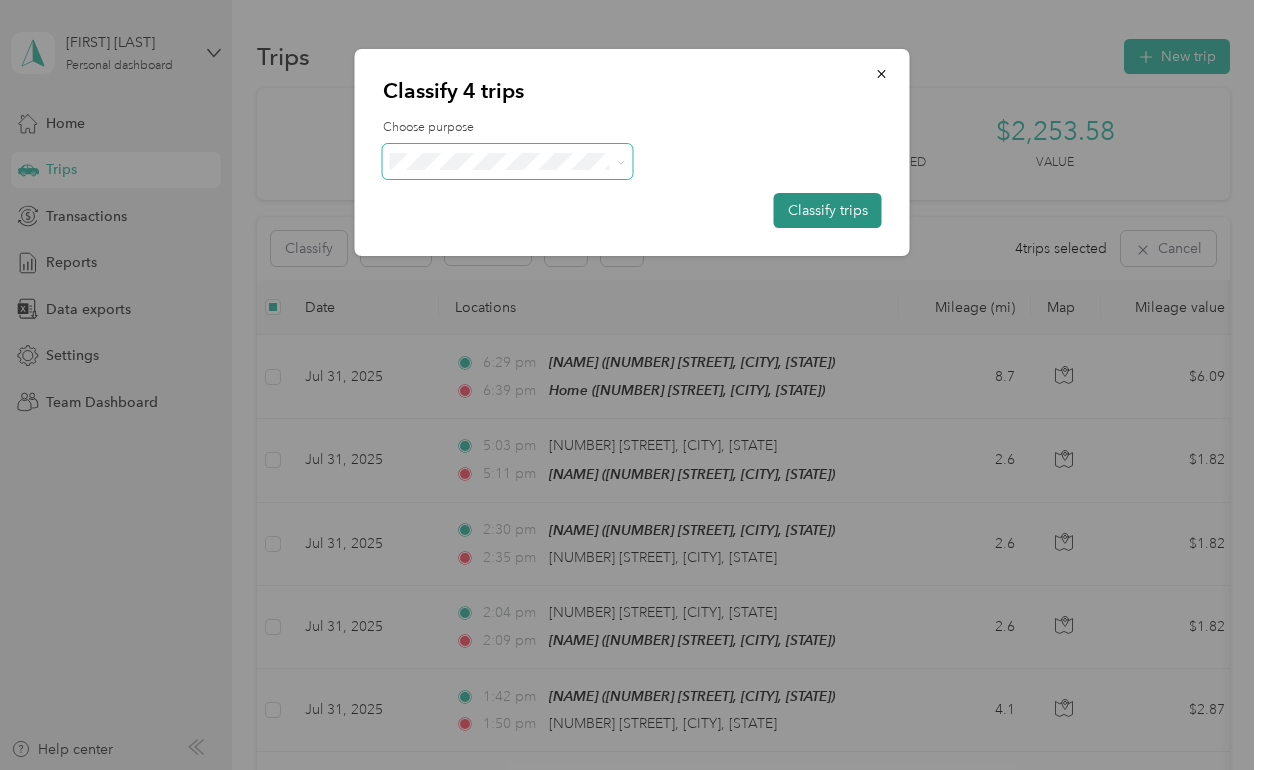 click on "Classify trips" at bounding box center [828, 210] 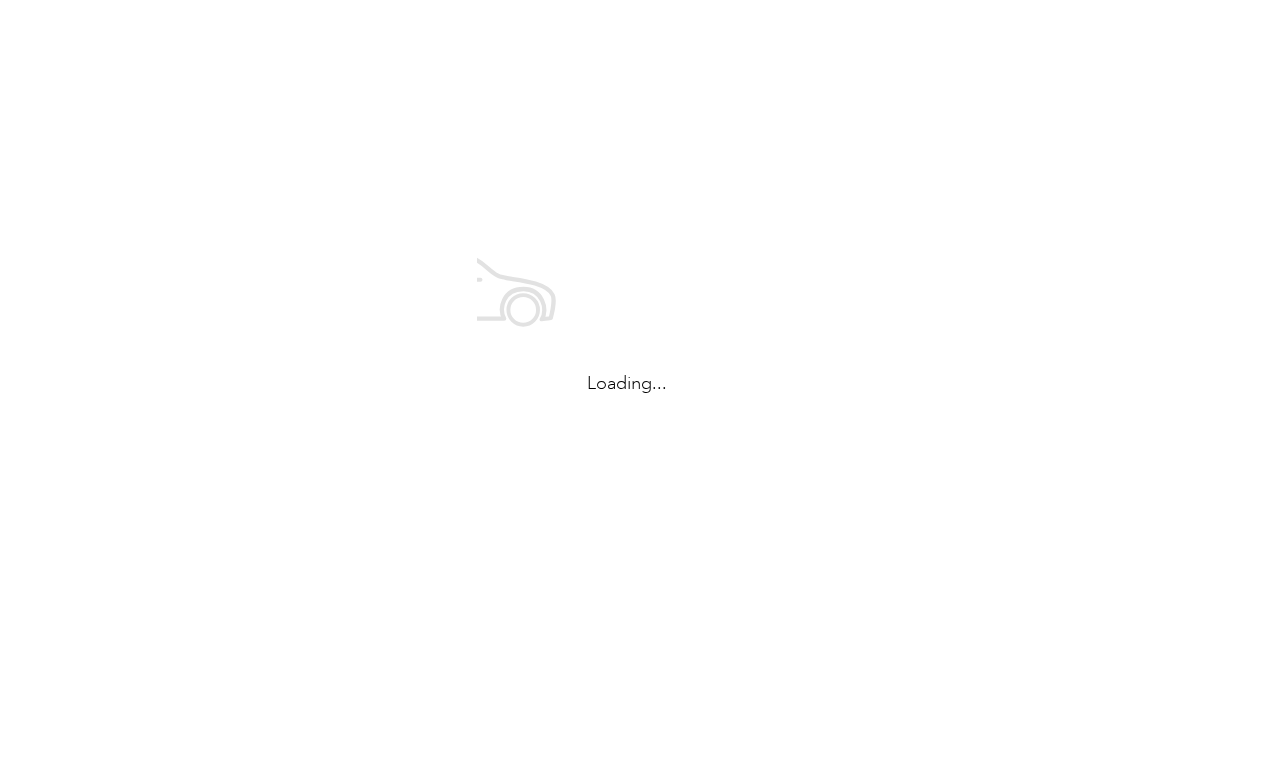 scroll, scrollTop: 0, scrollLeft: 0, axis: both 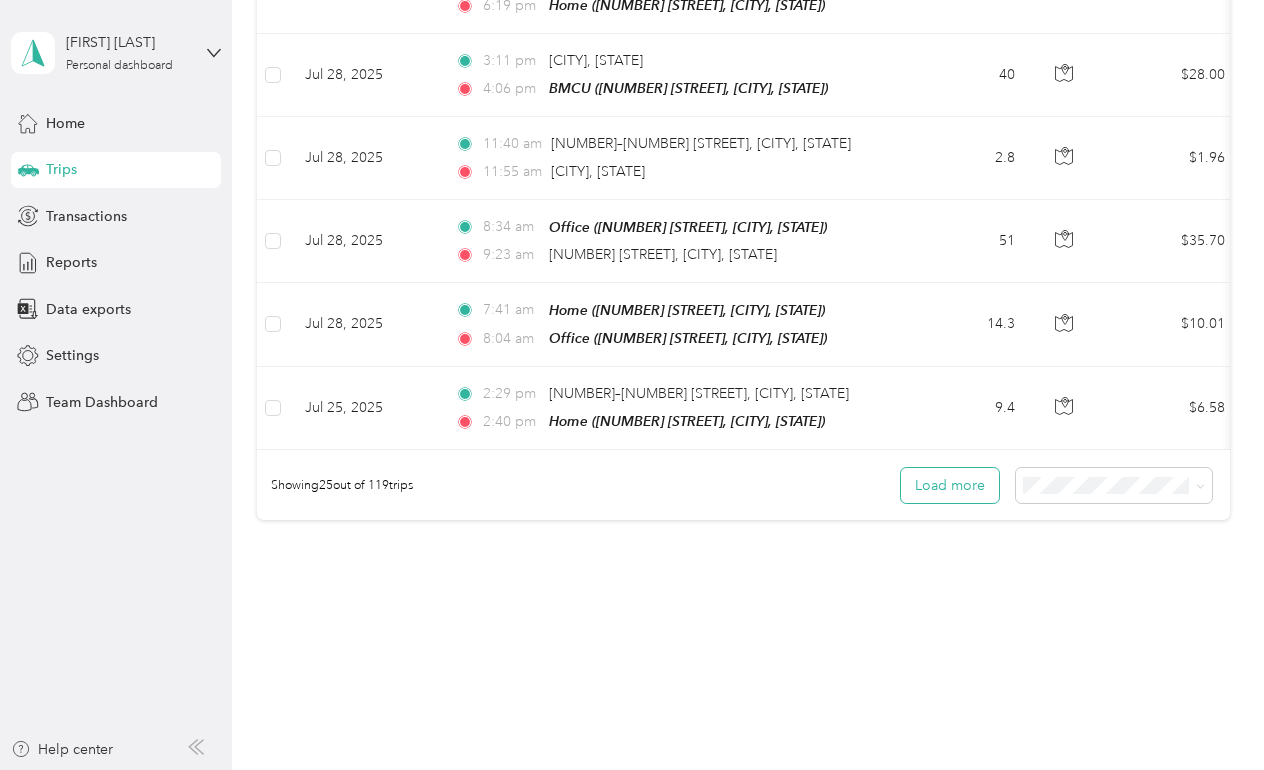 click on "Load more" at bounding box center (950, 485) 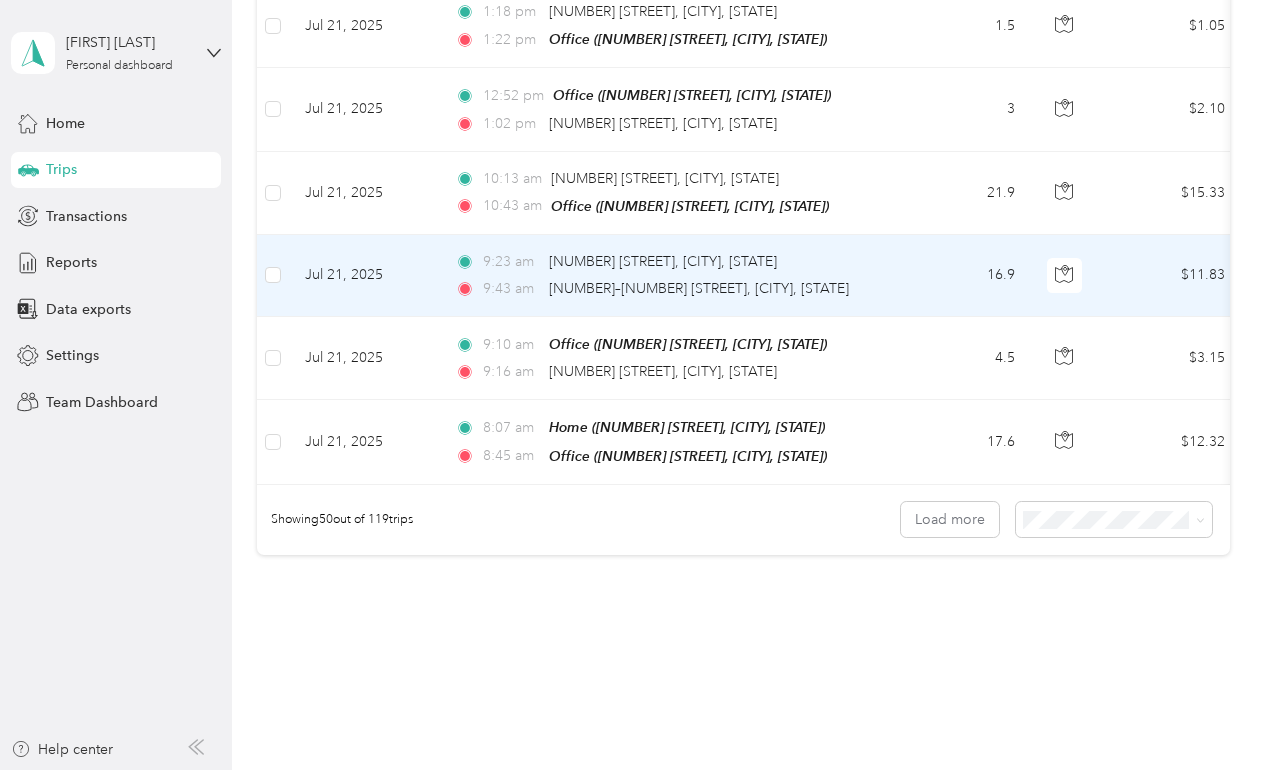 scroll, scrollTop: 4030, scrollLeft: 0, axis: vertical 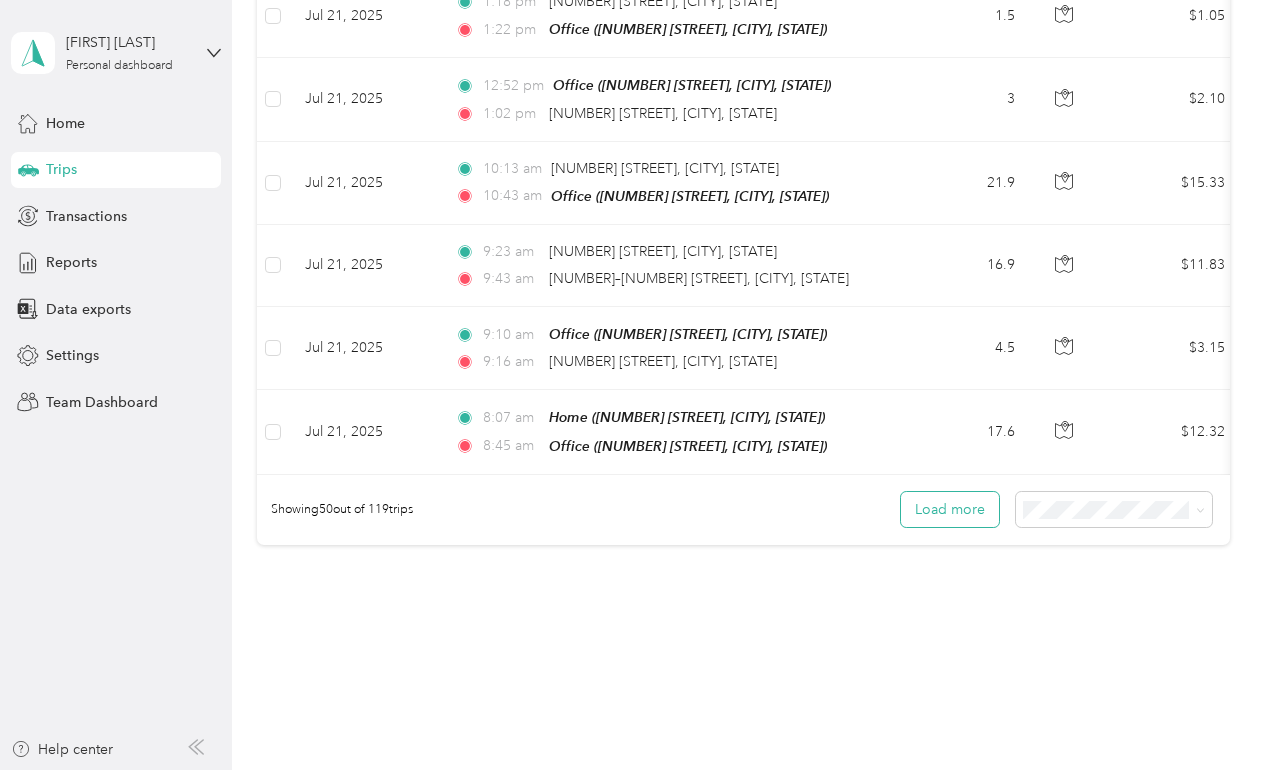 click on "Load more" at bounding box center [950, 509] 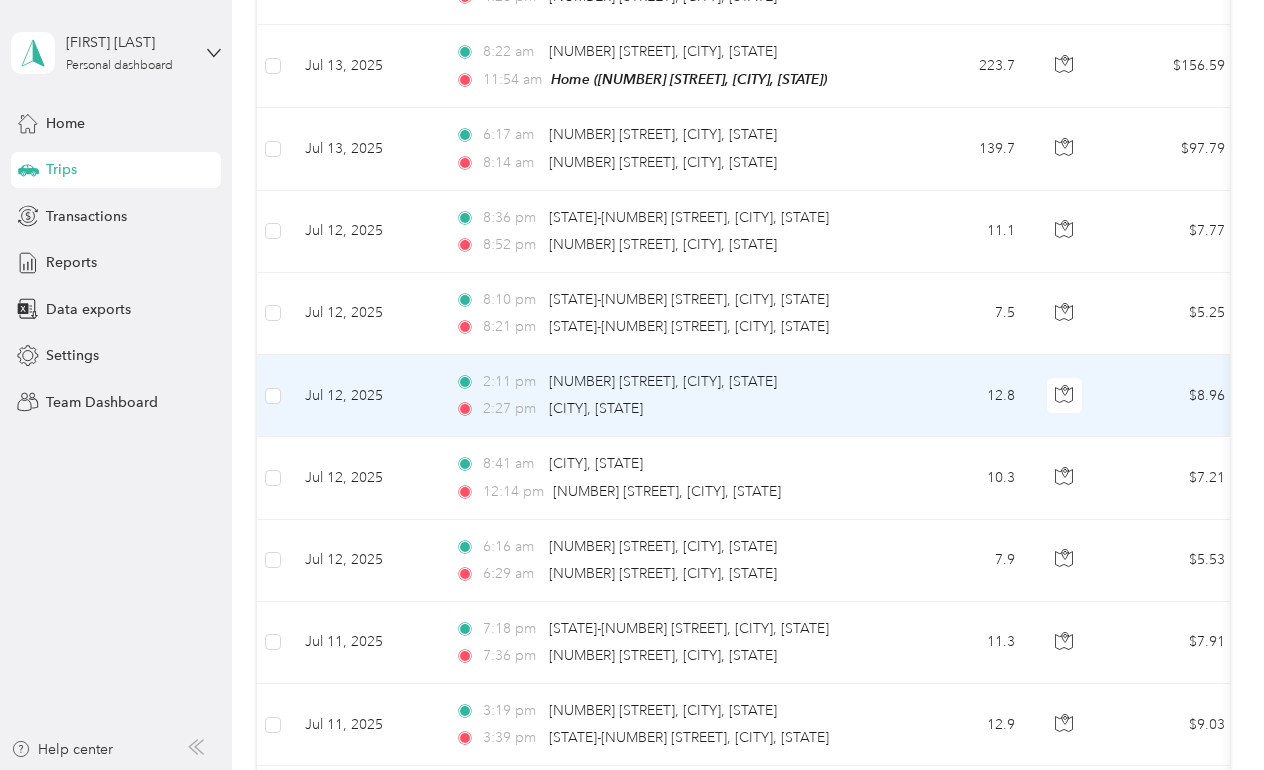 scroll, scrollTop: 5314, scrollLeft: 0, axis: vertical 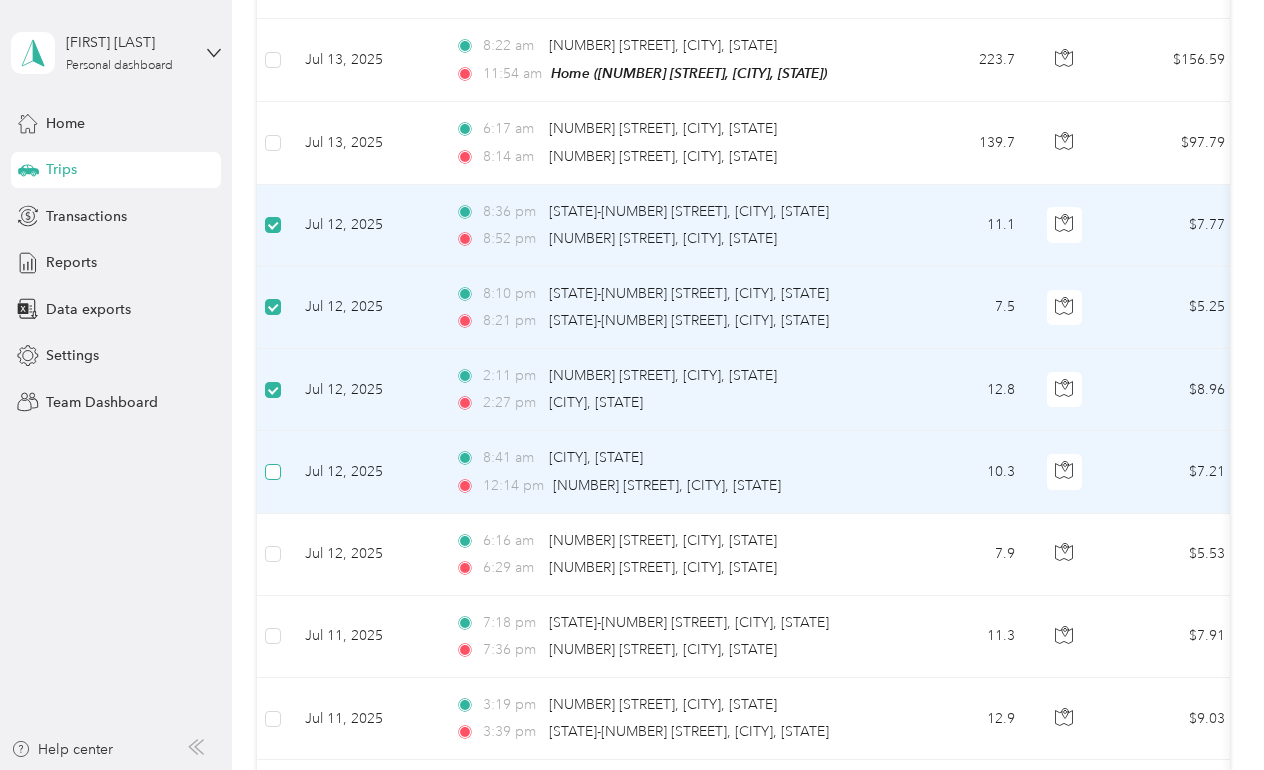 click at bounding box center [273, 472] 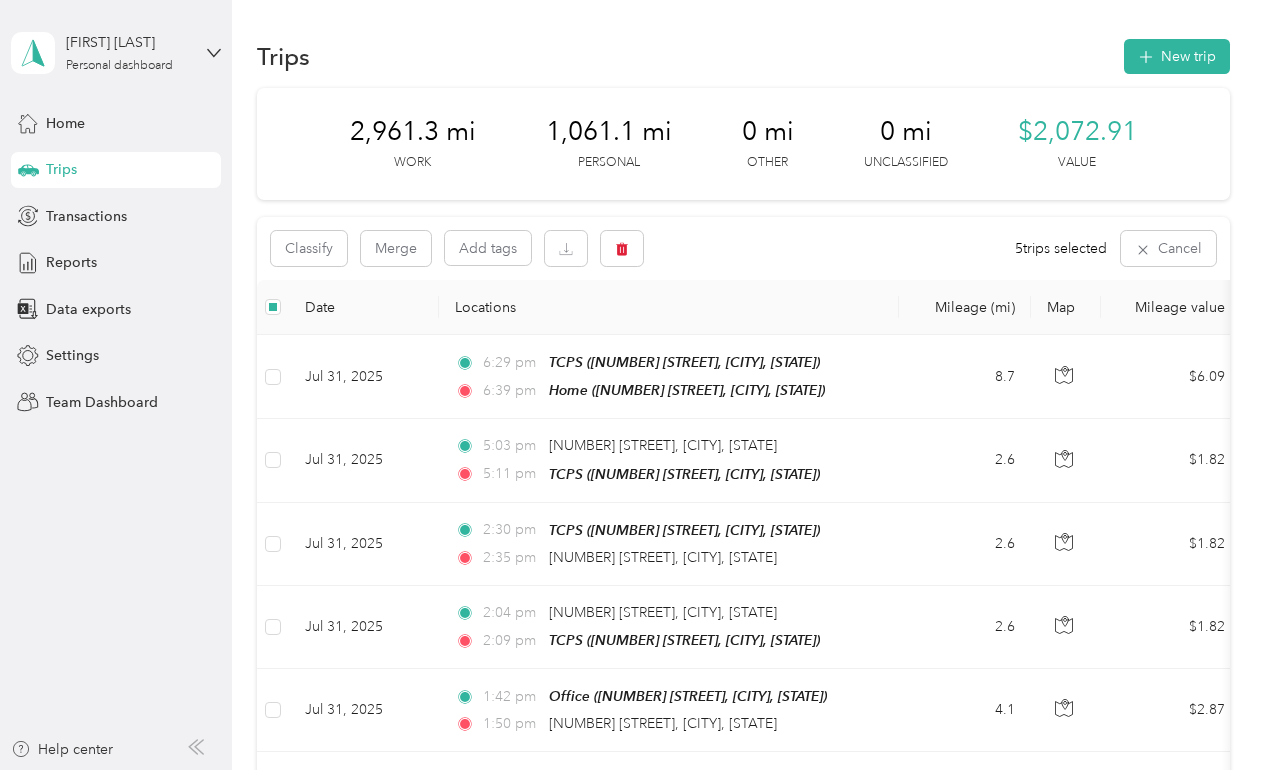 scroll, scrollTop: 0, scrollLeft: 0, axis: both 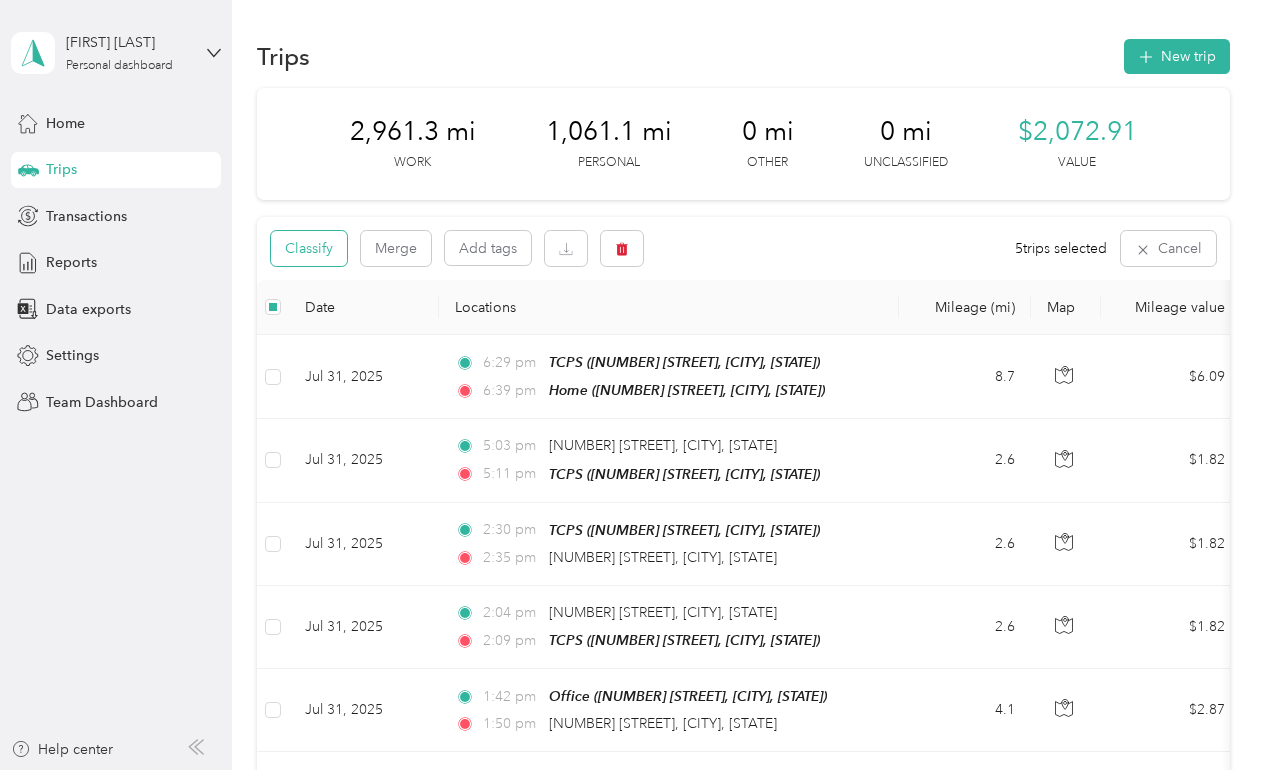 click on "Classify" at bounding box center [309, 248] 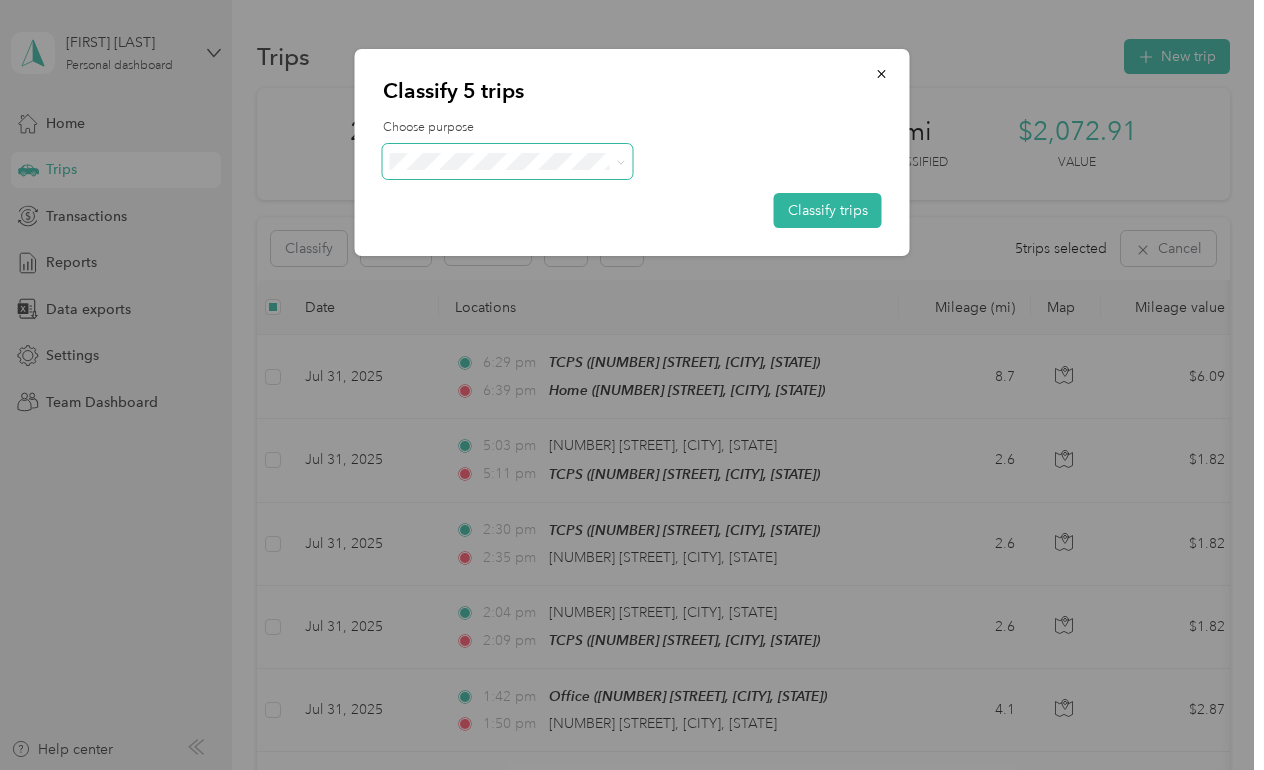 click 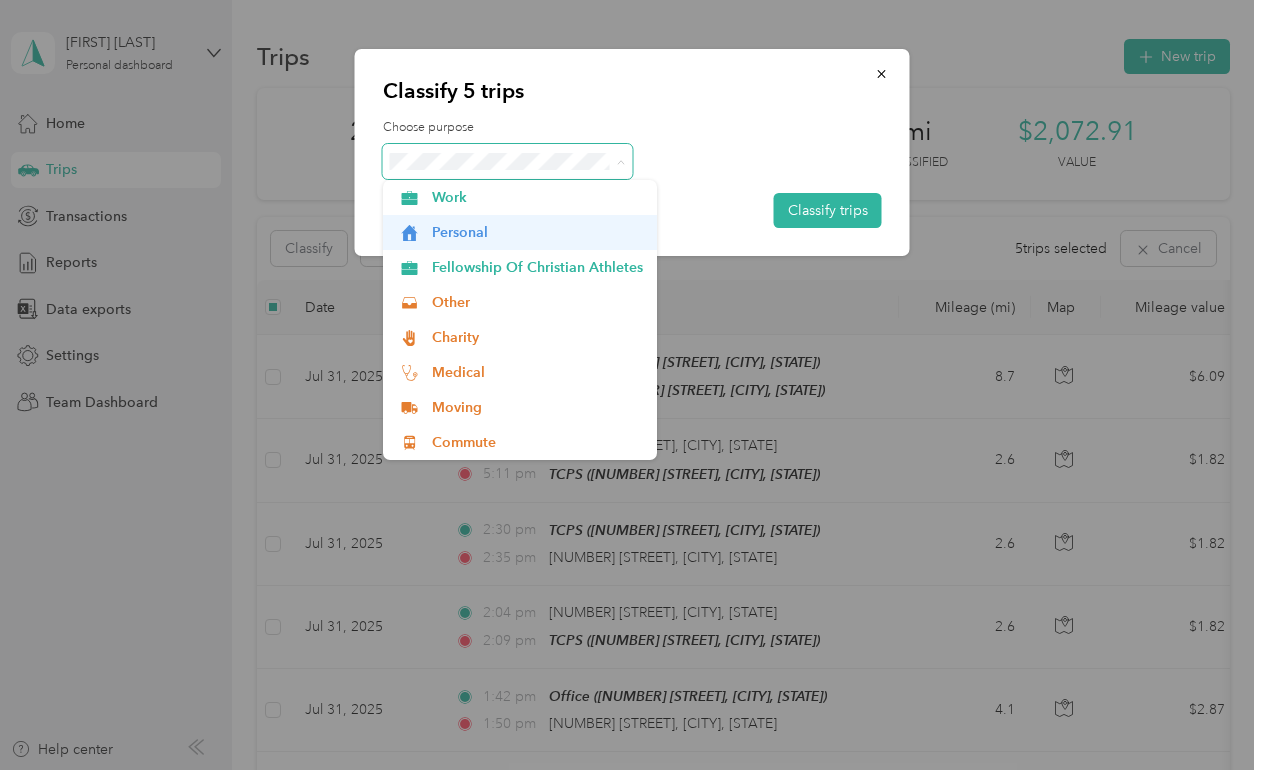 click on "Personal" at bounding box center [537, 232] 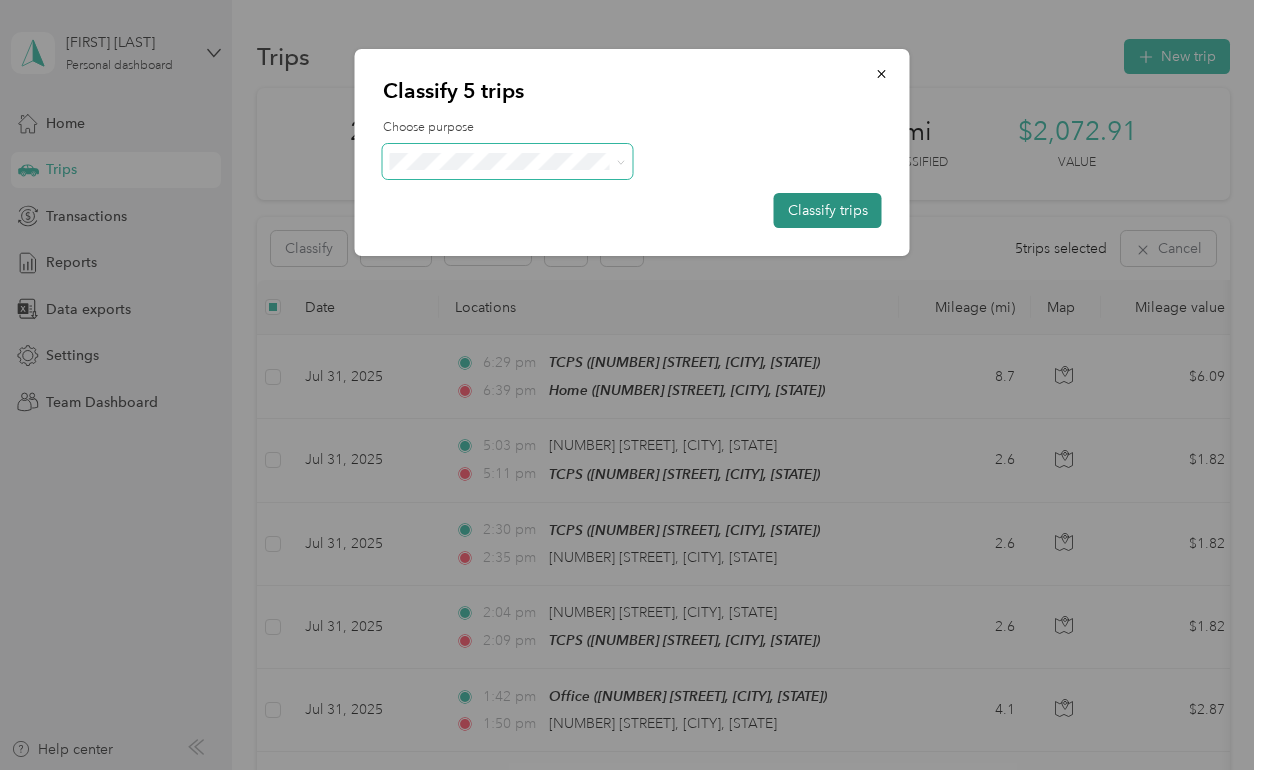 click on "Classify trips" at bounding box center (828, 210) 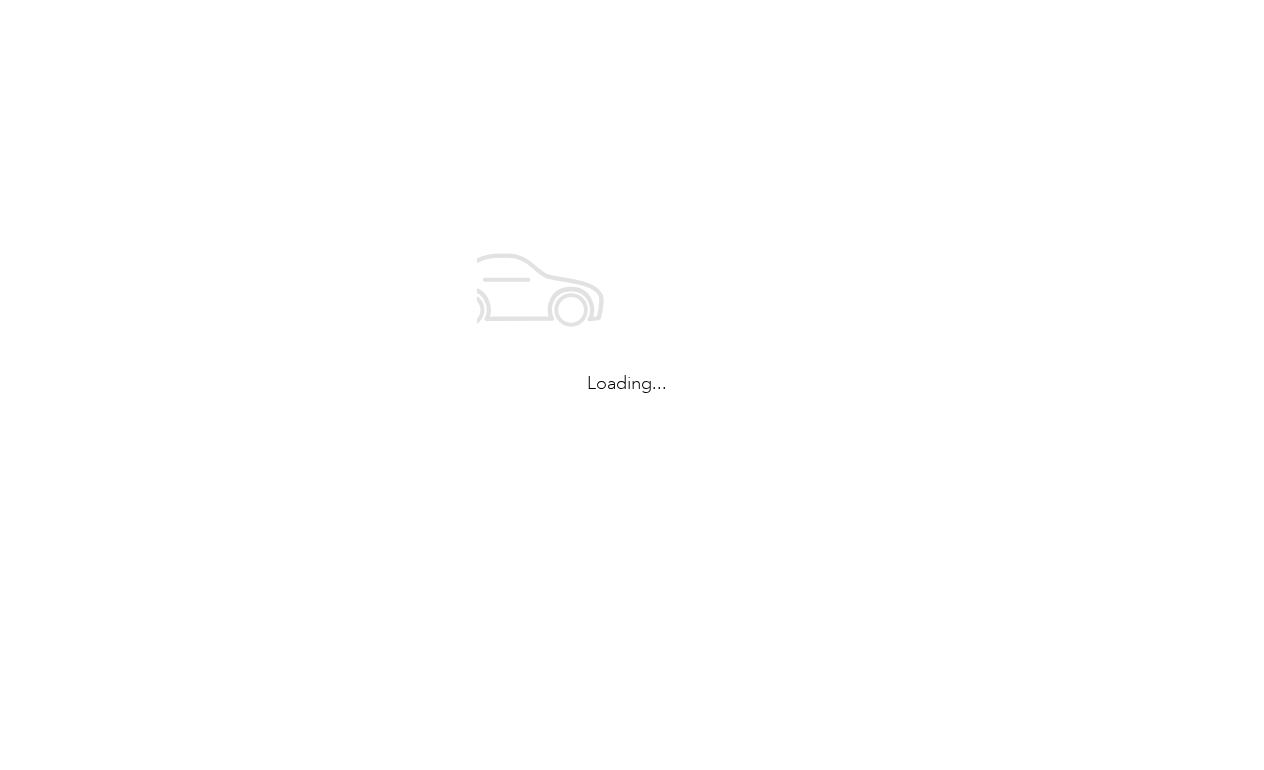 scroll, scrollTop: 0, scrollLeft: 0, axis: both 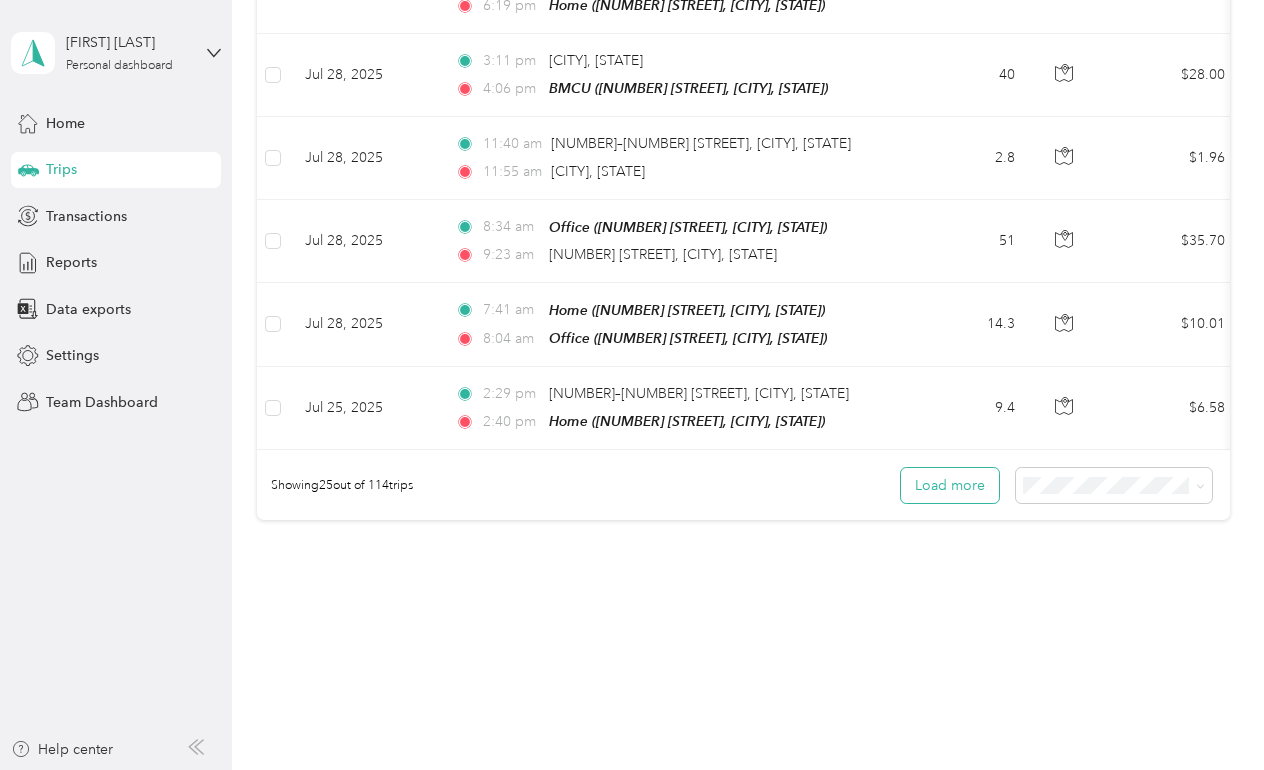 click on "Load more" at bounding box center [950, 485] 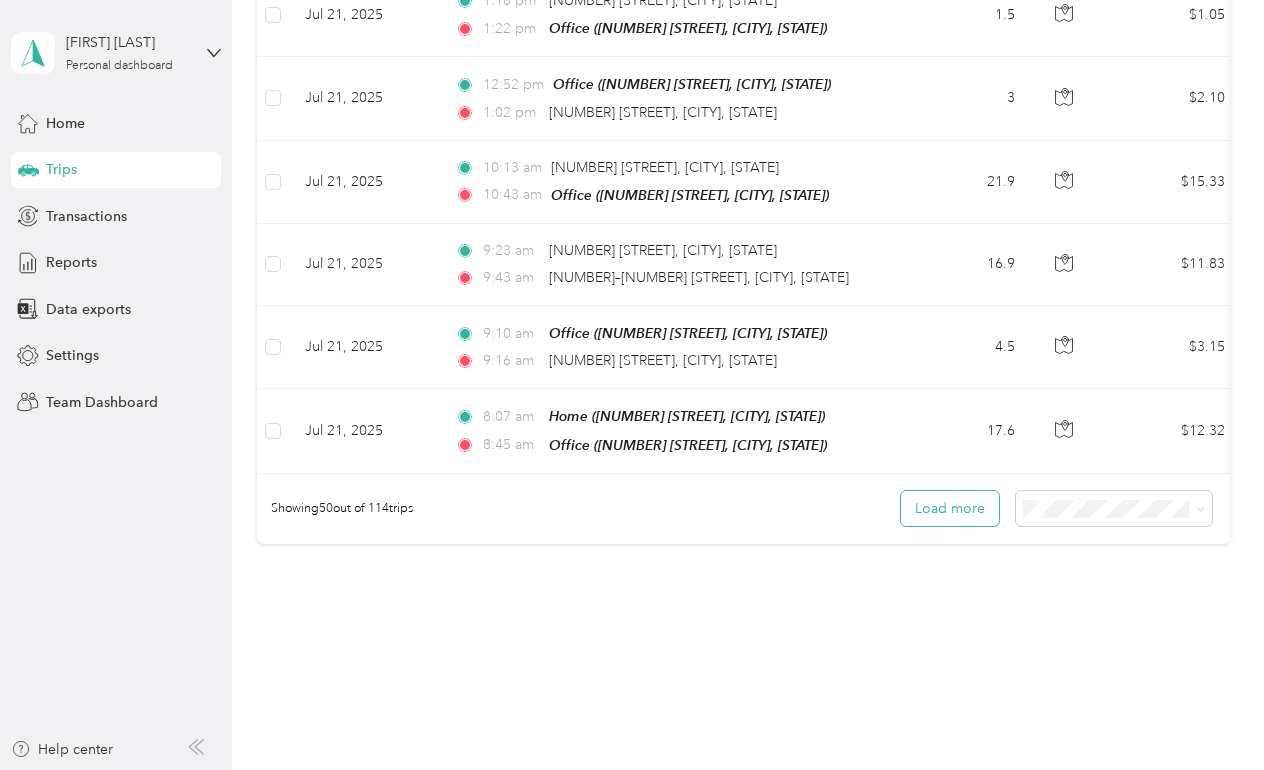 scroll, scrollTop: 4030, scrollLeft: 0, axis: vertical 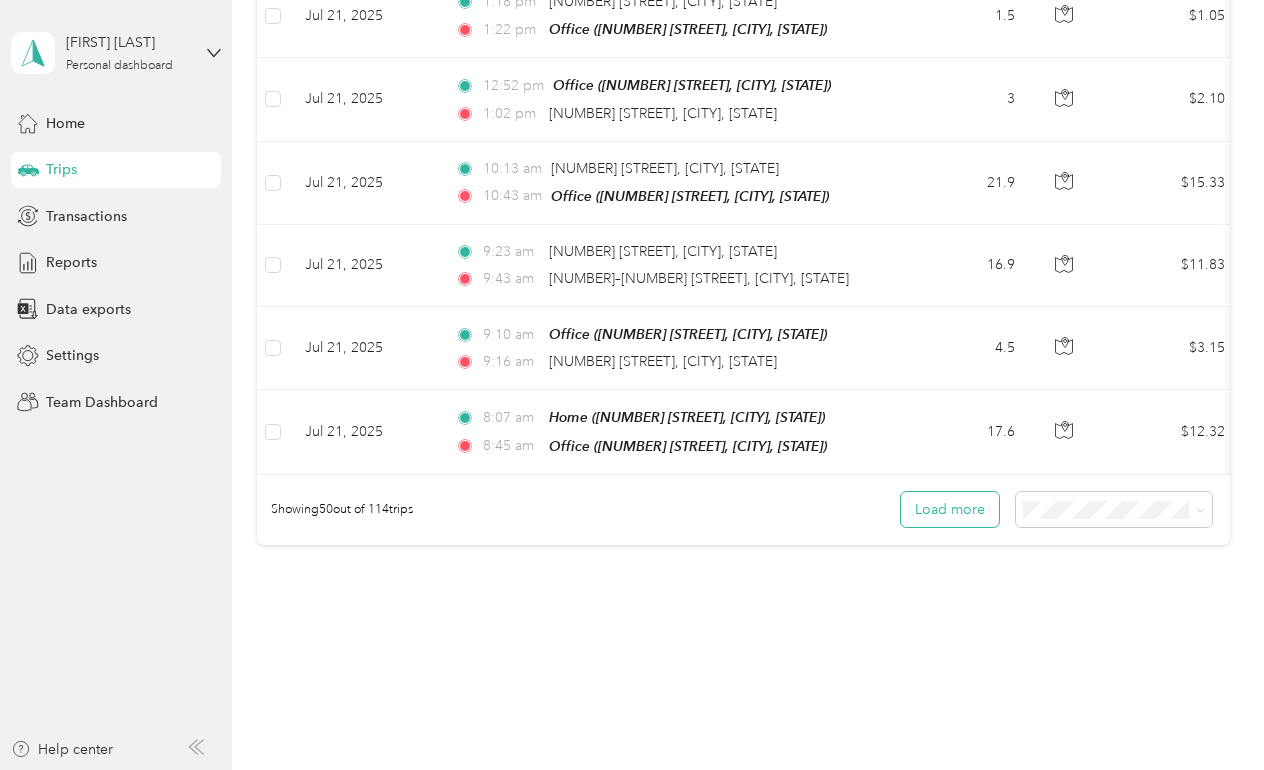 click on "Load more" at bounding box center [950, 509] 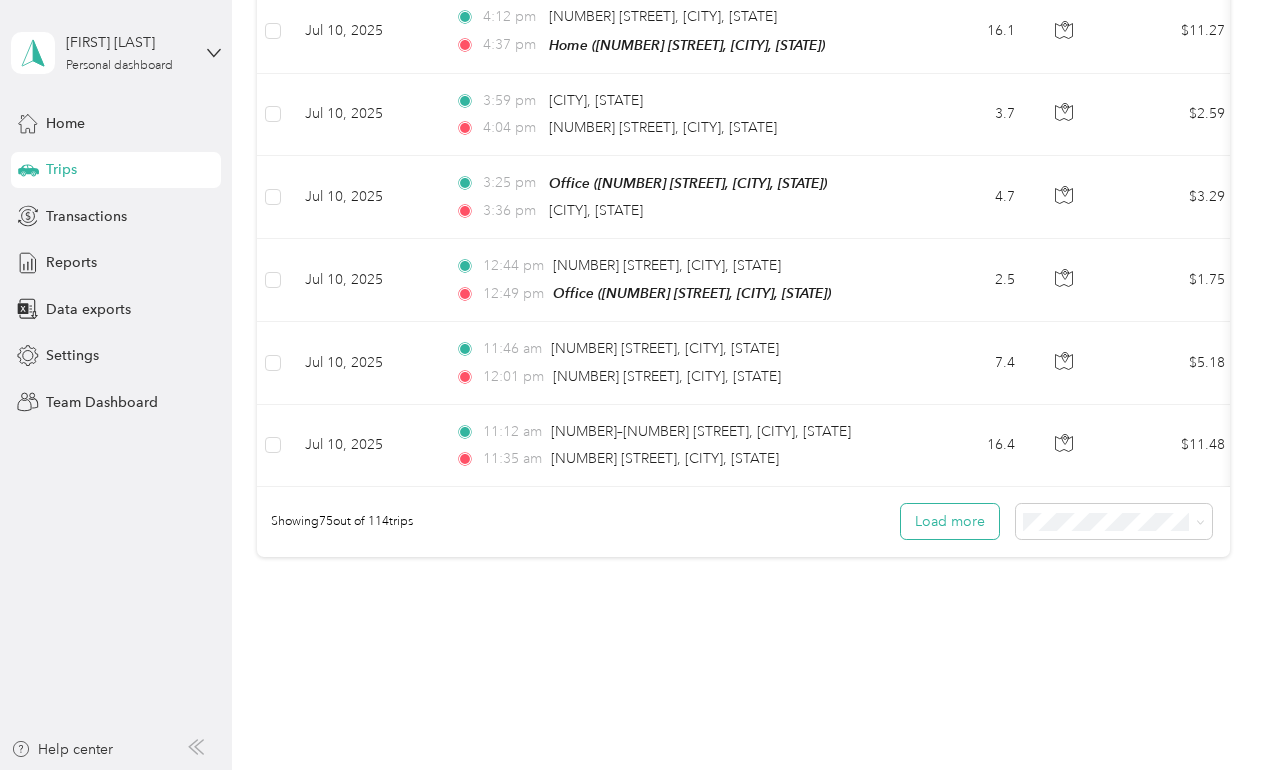 scroll, scrollTop: 6086, scrollLeft: 0, axis: vertical 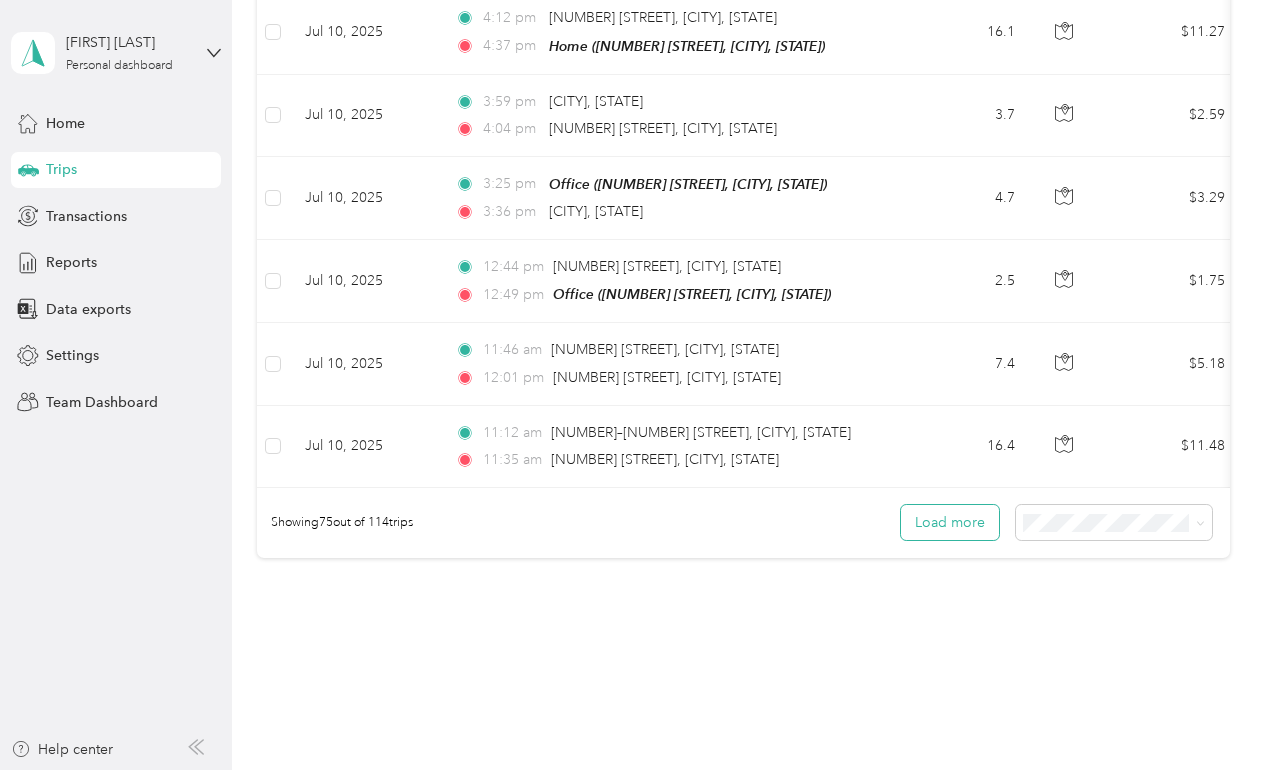 click on "Load more" at bounding box center [950, 522] 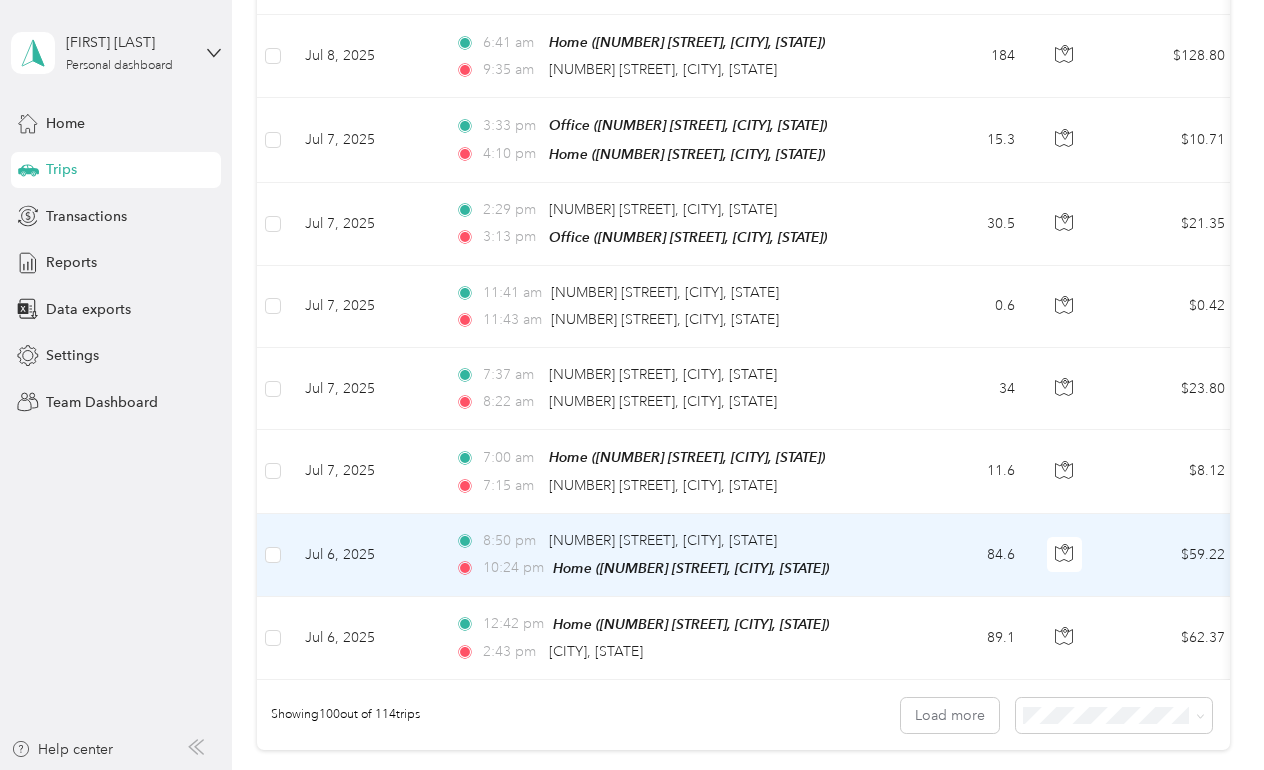 scroll, scrollTop: 7974, scrollLeft: 0, axis: vertical 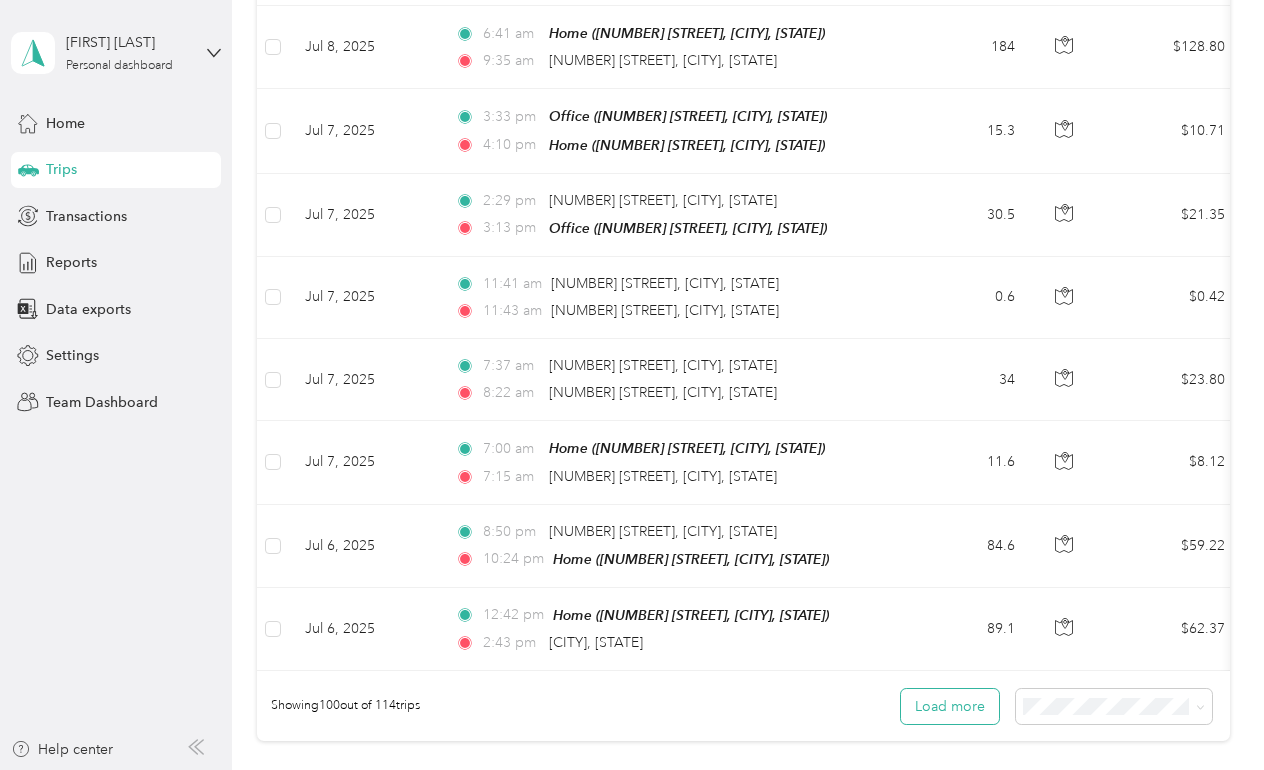 click on "Load more" at bounding box center [950, 706] 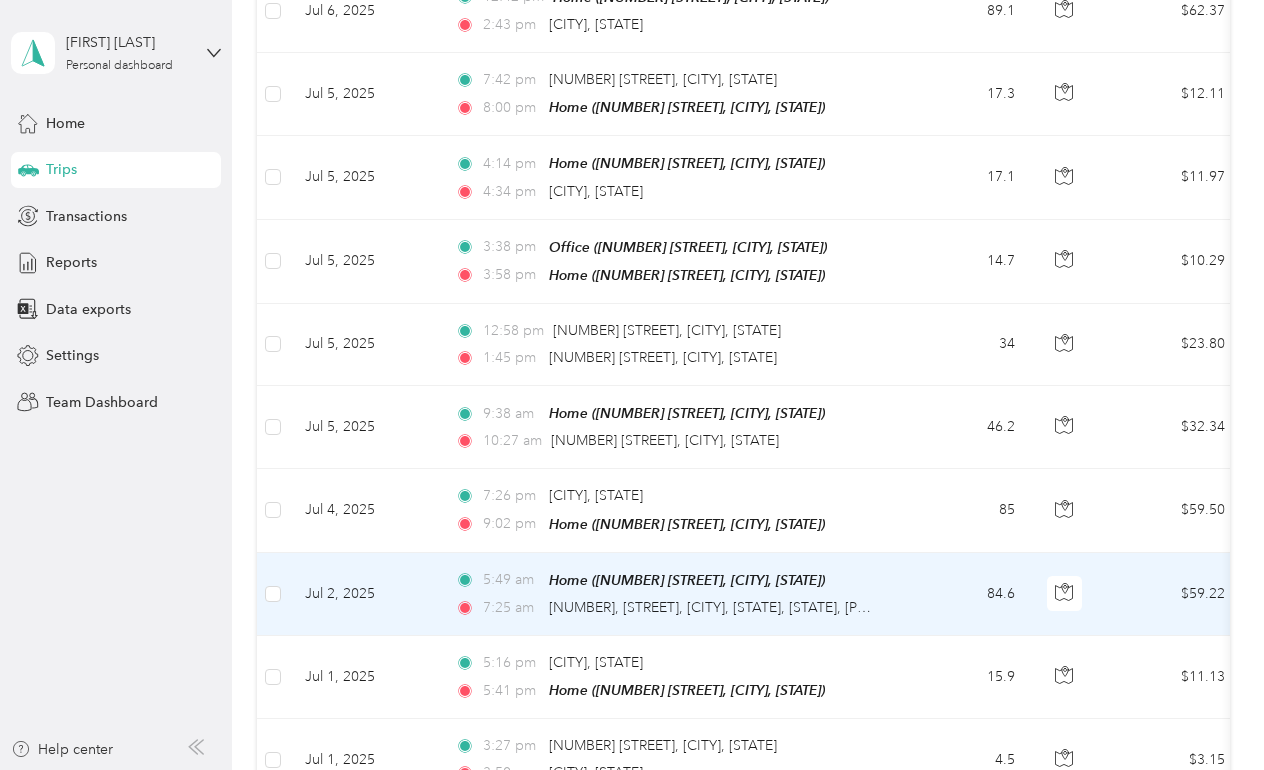 scroll, scrollTop: 8591, scrollLeft: 0, axis: vertical 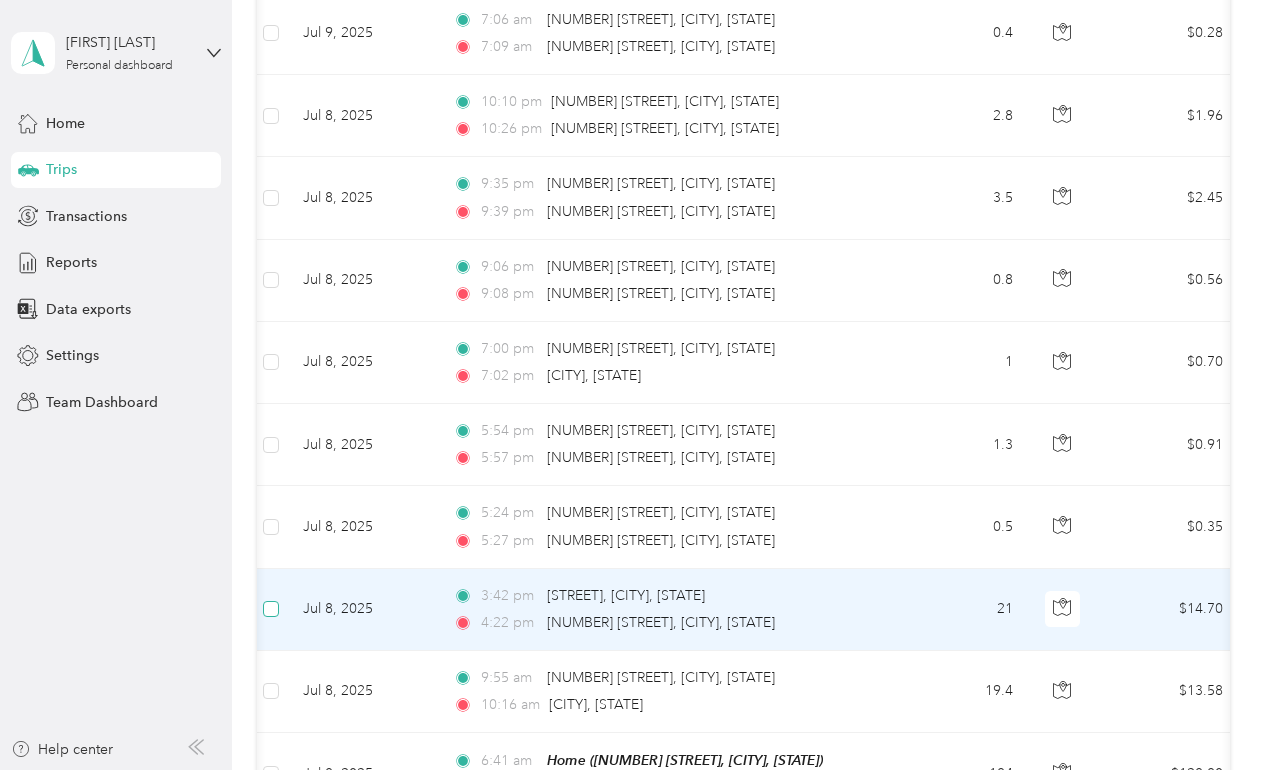 click at bounding box center (271, 609) 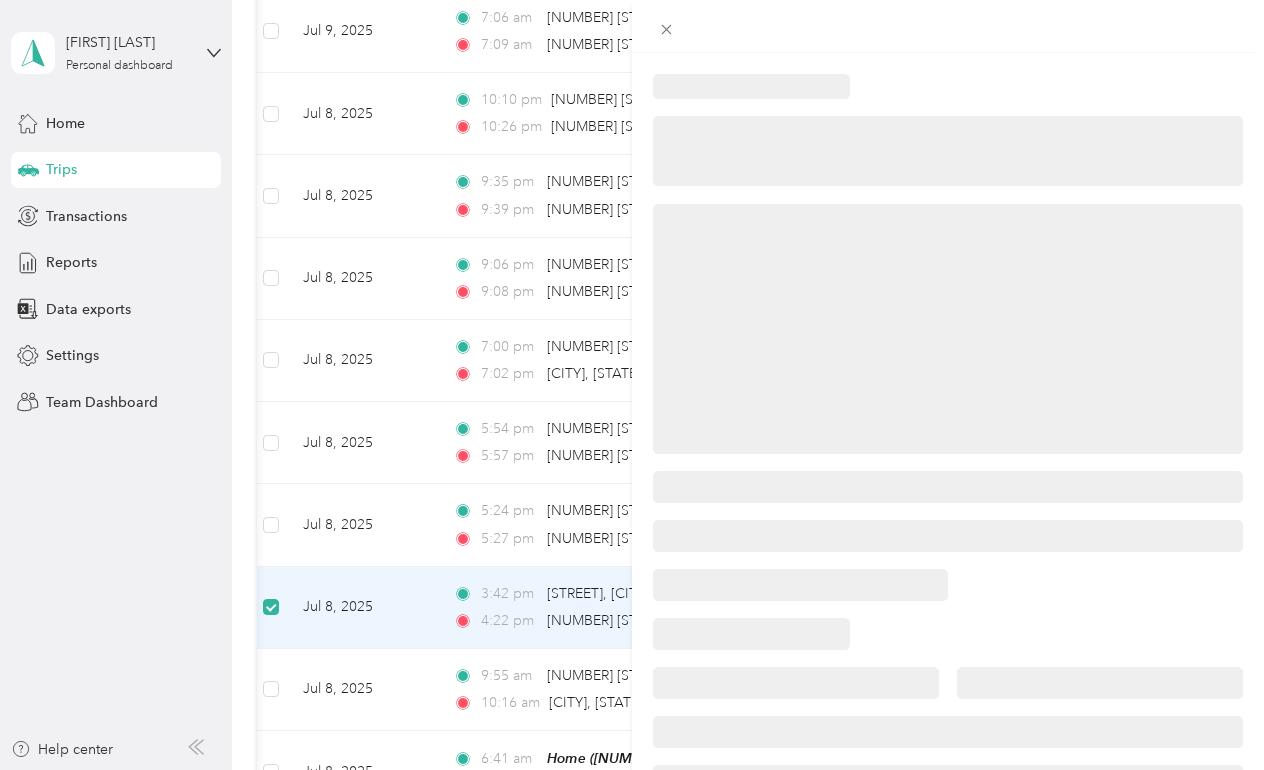 click at bounding box center [632, 385] 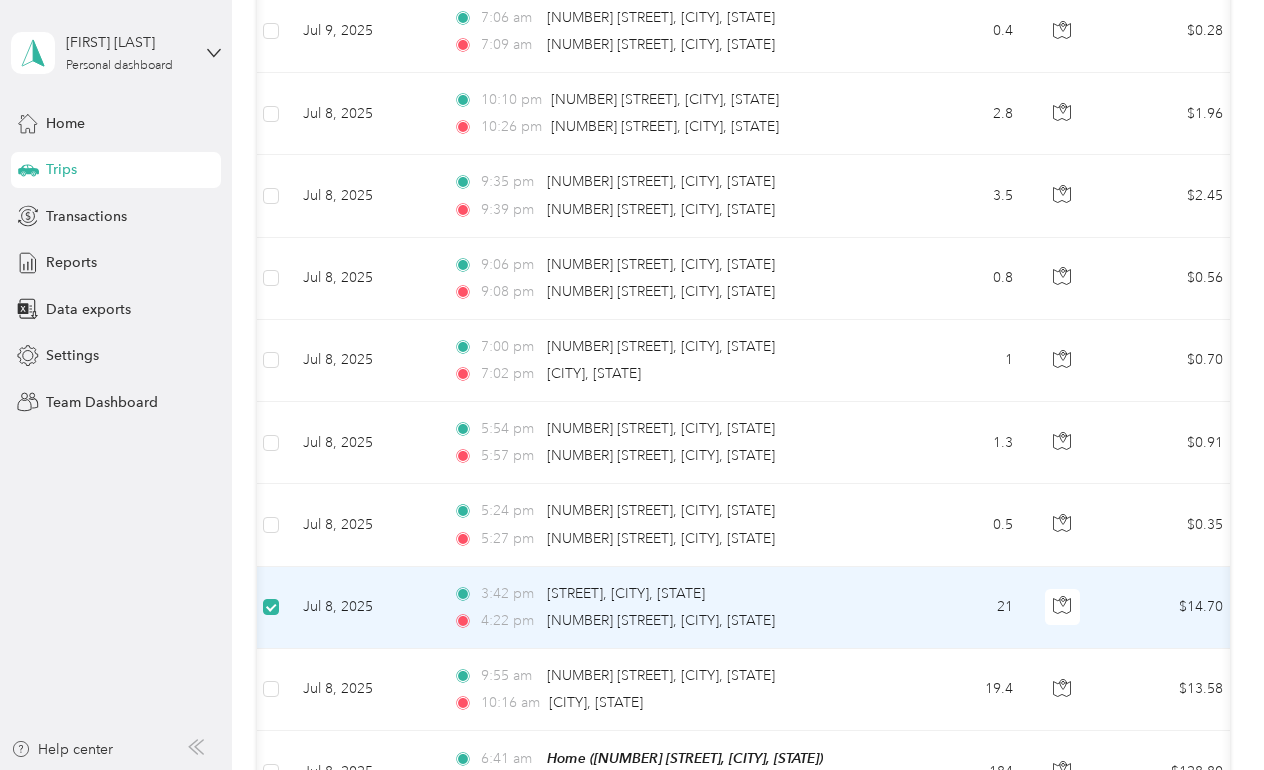 click on "Trip details Save This trip cannot be edited because it is either under review, approved, or paid. Contact your Team Manager to edit it. Miles 14.70 Value  TO Add photo" at bounding box center (632, 385) 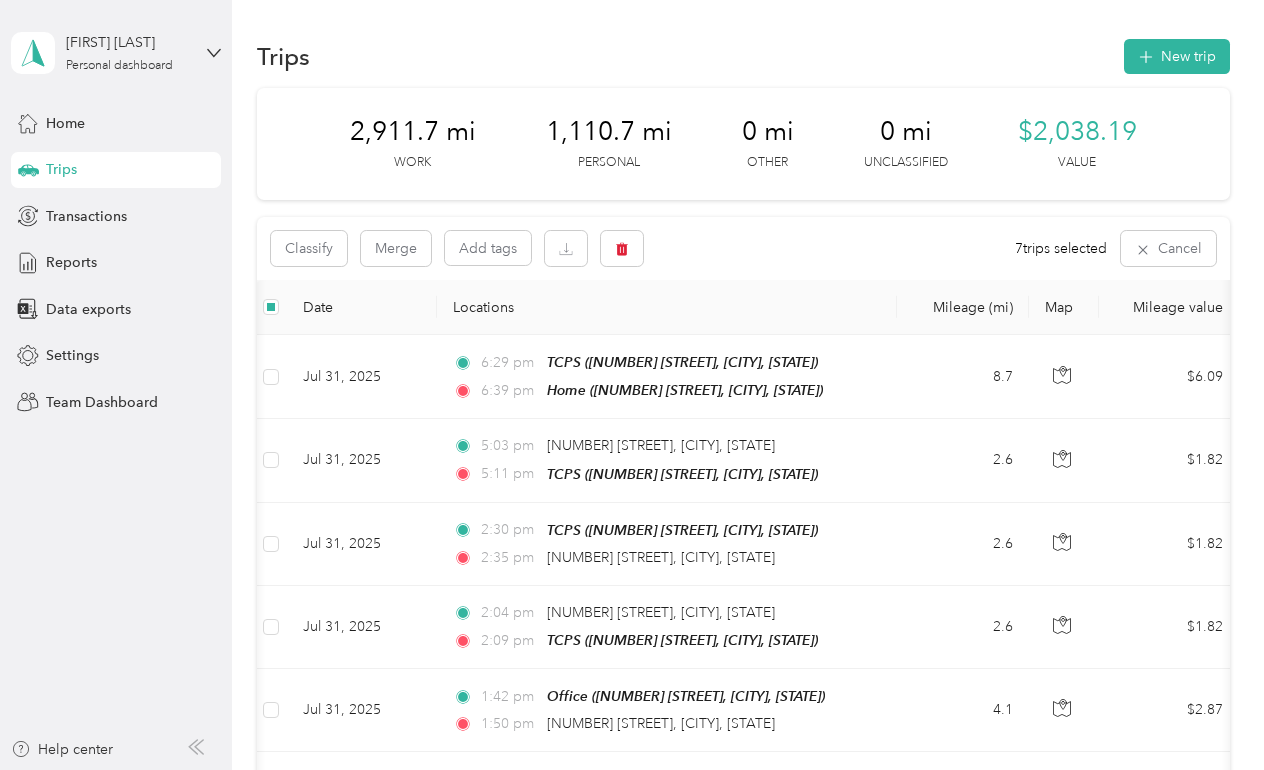 scroll, scrollTop: 0, scrollLeft: 0, axis: both 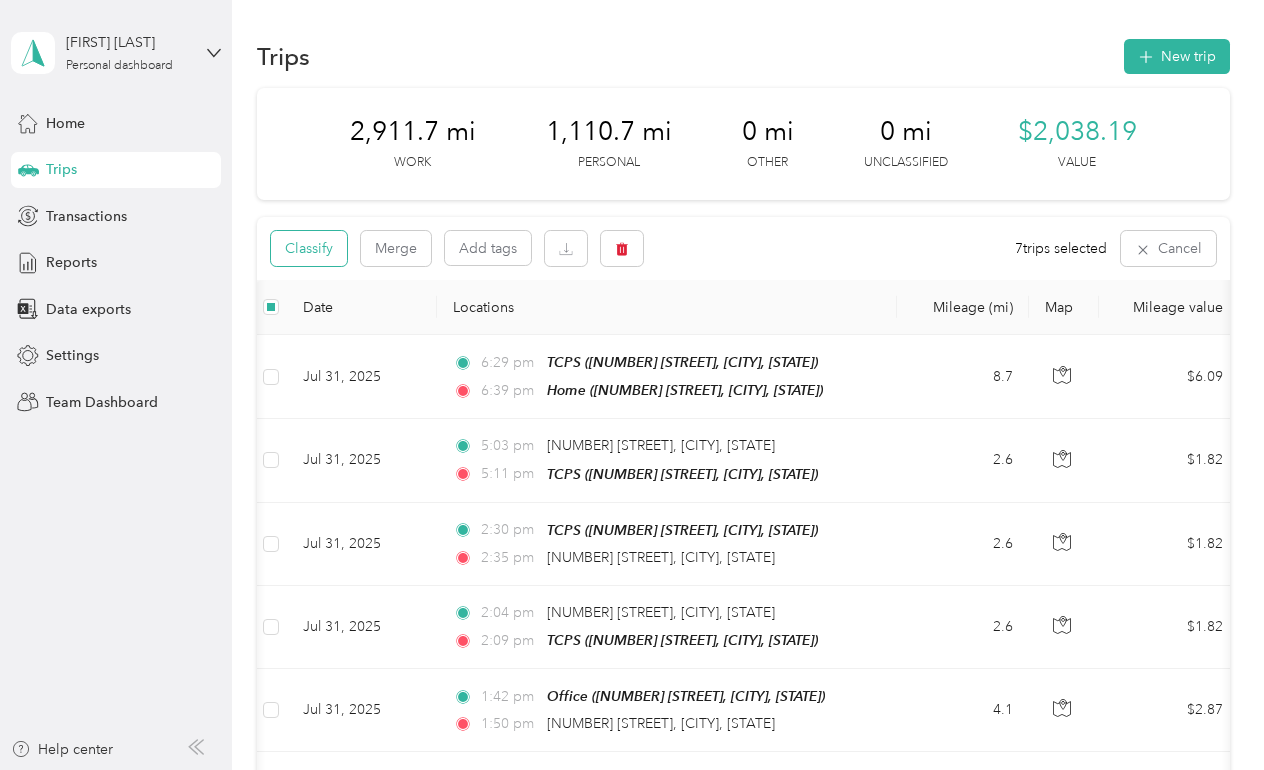 click on "Classify" at bounding box center (309, 248) 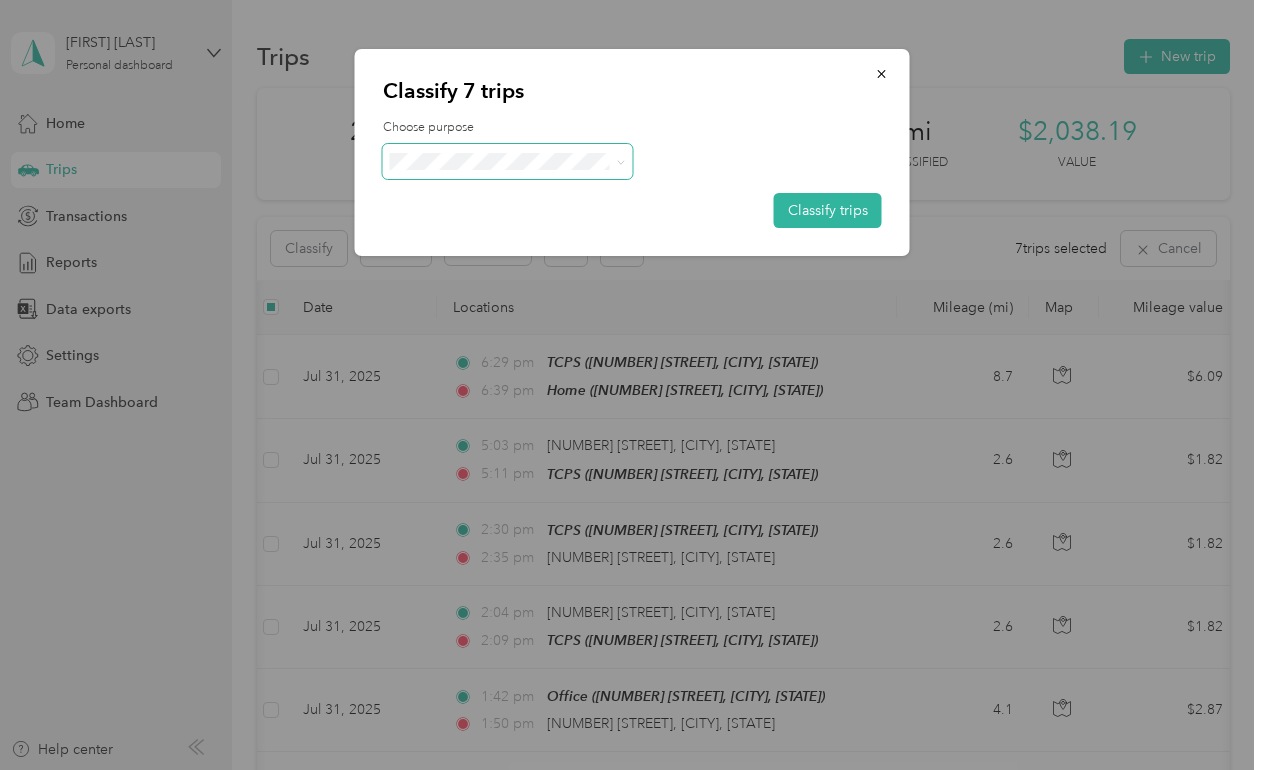 click 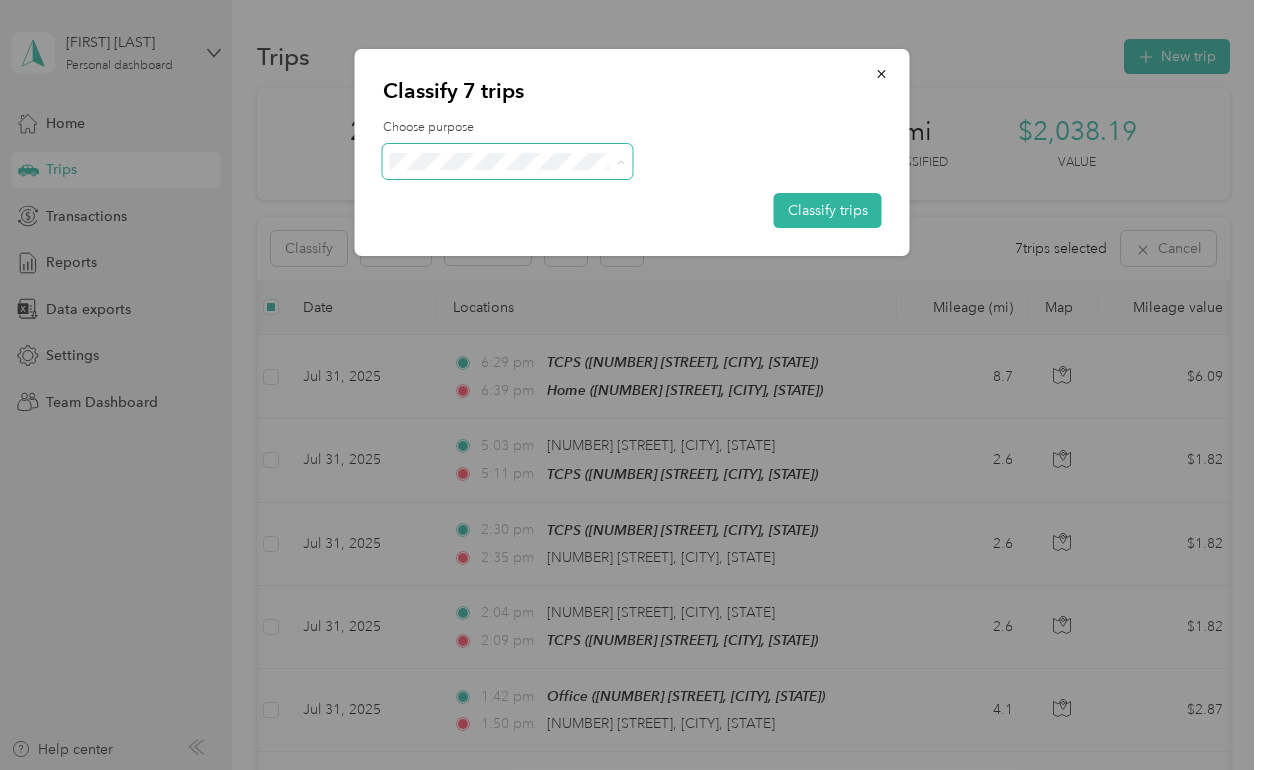 click on "Personal" at bounding box center [537, 232] 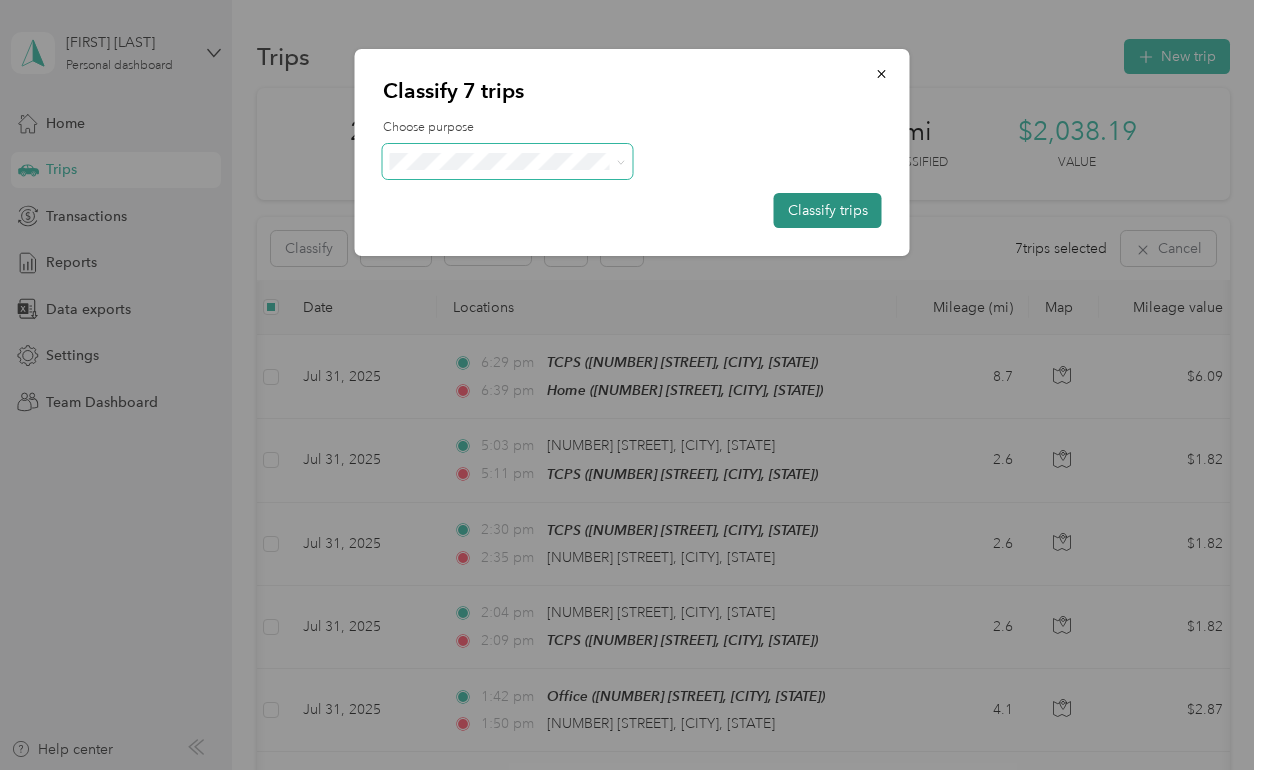 click on "Classify trips" at bounding box center (828, 210) 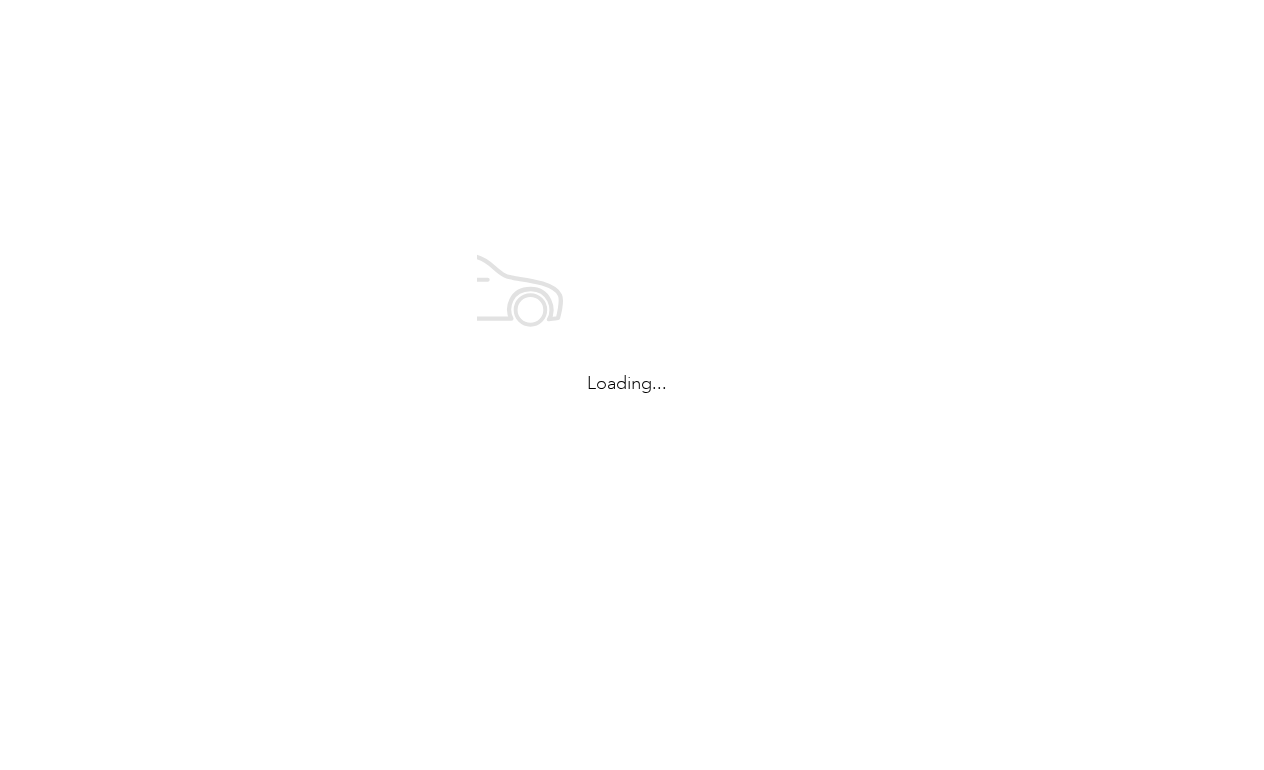 scroll, scrollTop: 0, scrollLeft: 0, axis: both 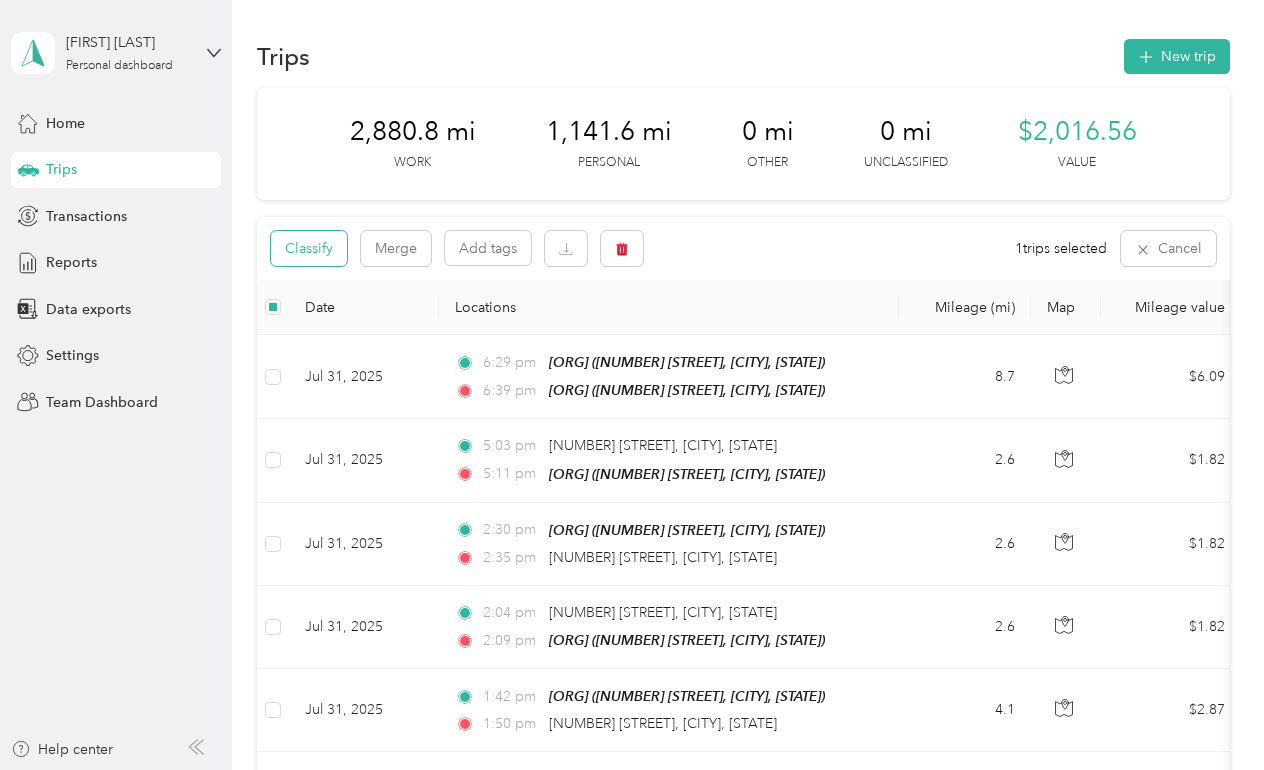 click on "Classify" at bounding box center (309, 248) 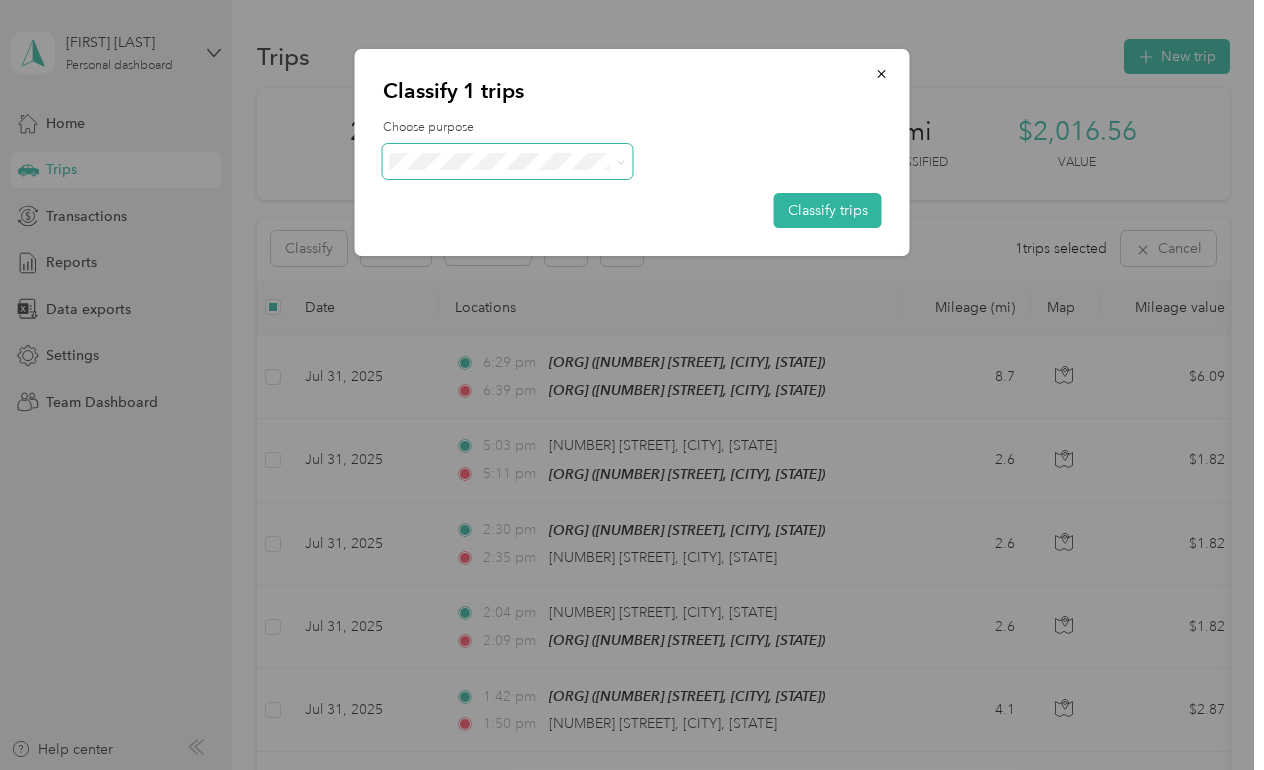 click 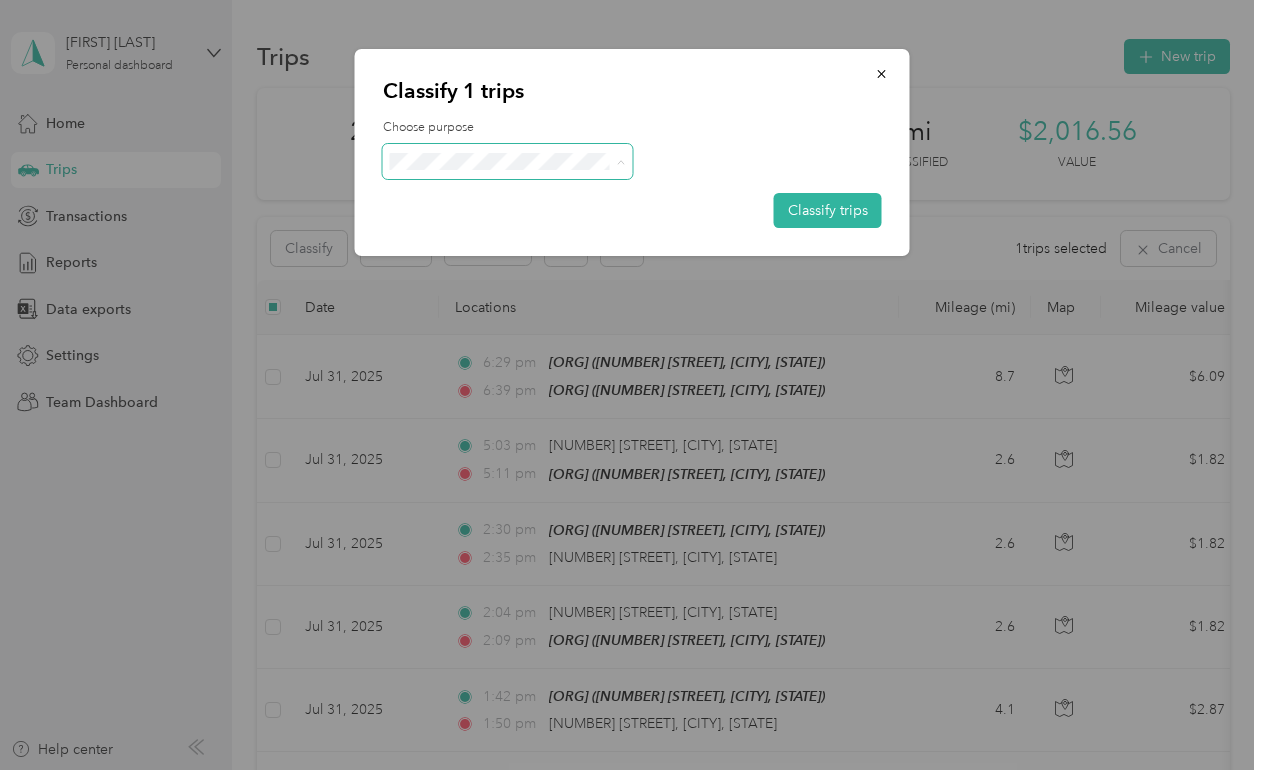 click on "Personal" at bounding box center (537, 232) 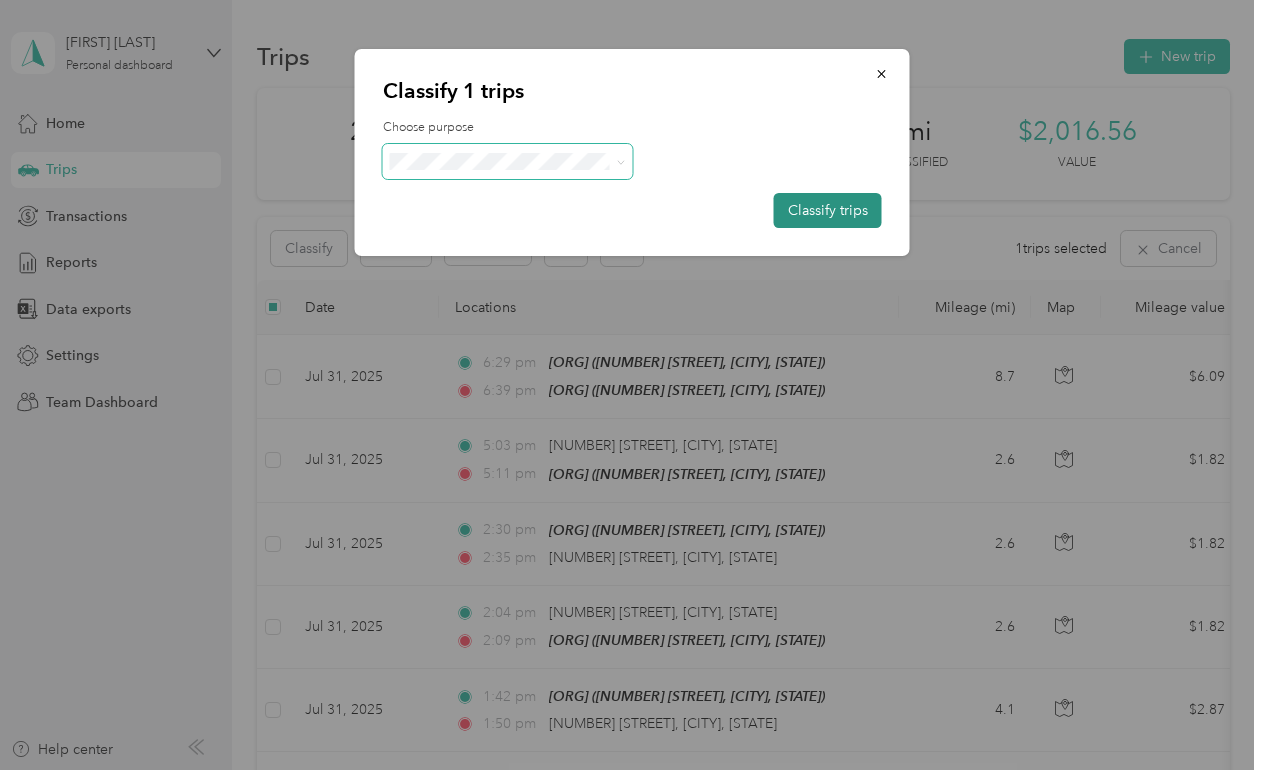 click on "Classify trips" at bounding box center [828, 210] 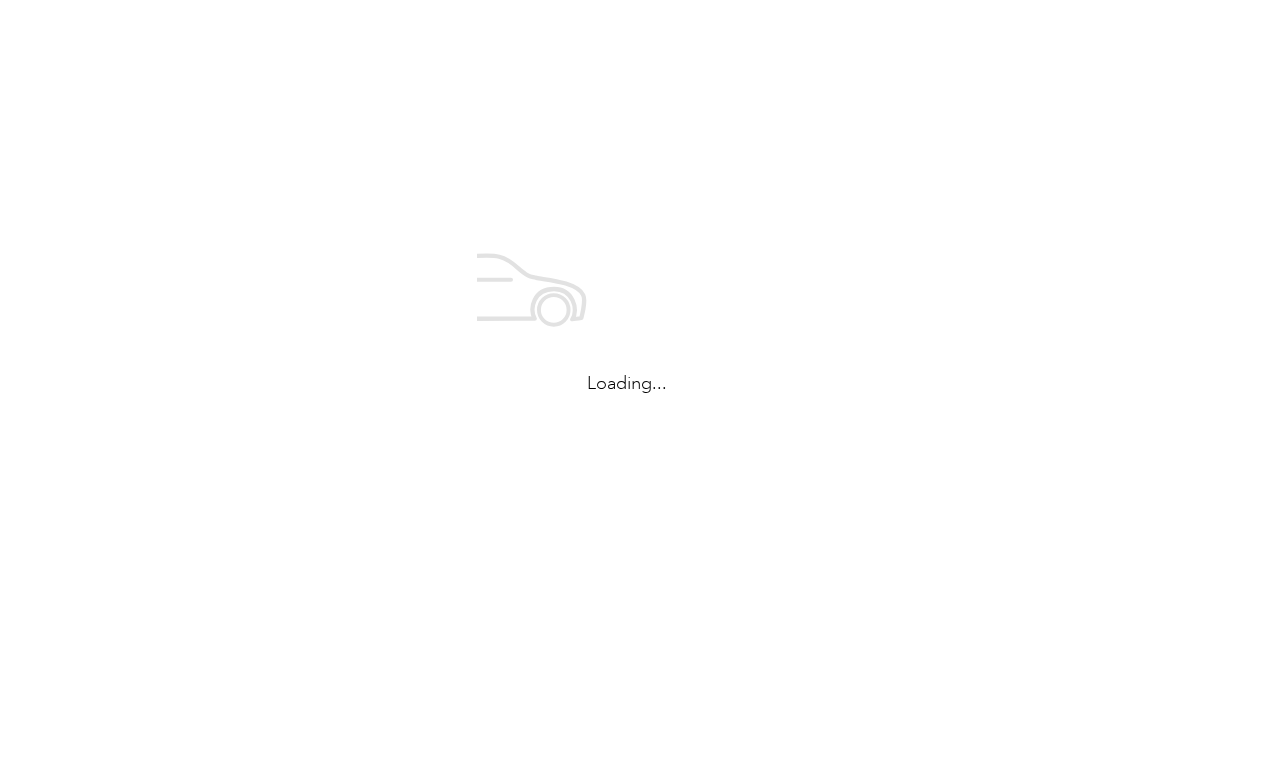 scroll, scrollTop: 0, scrollLeft: 0, axis: both 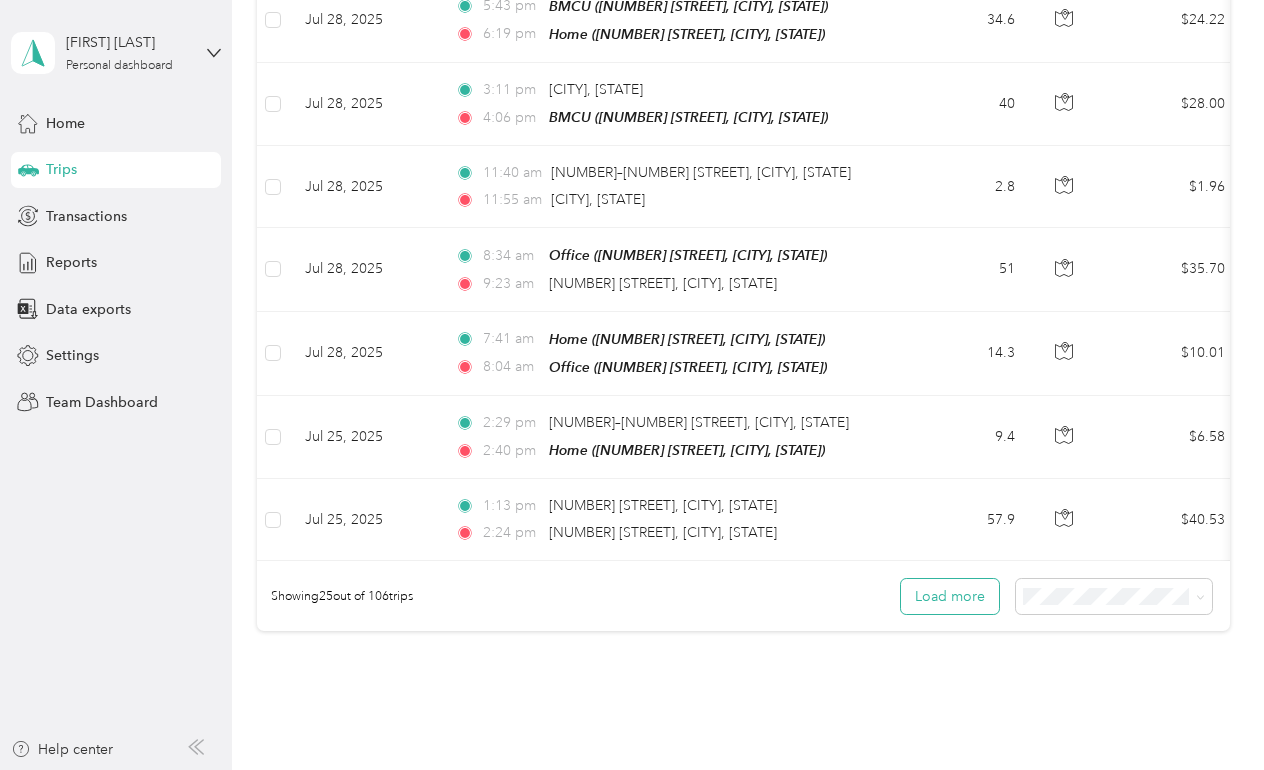 click on "Load more" at bounding box center [950, 596] 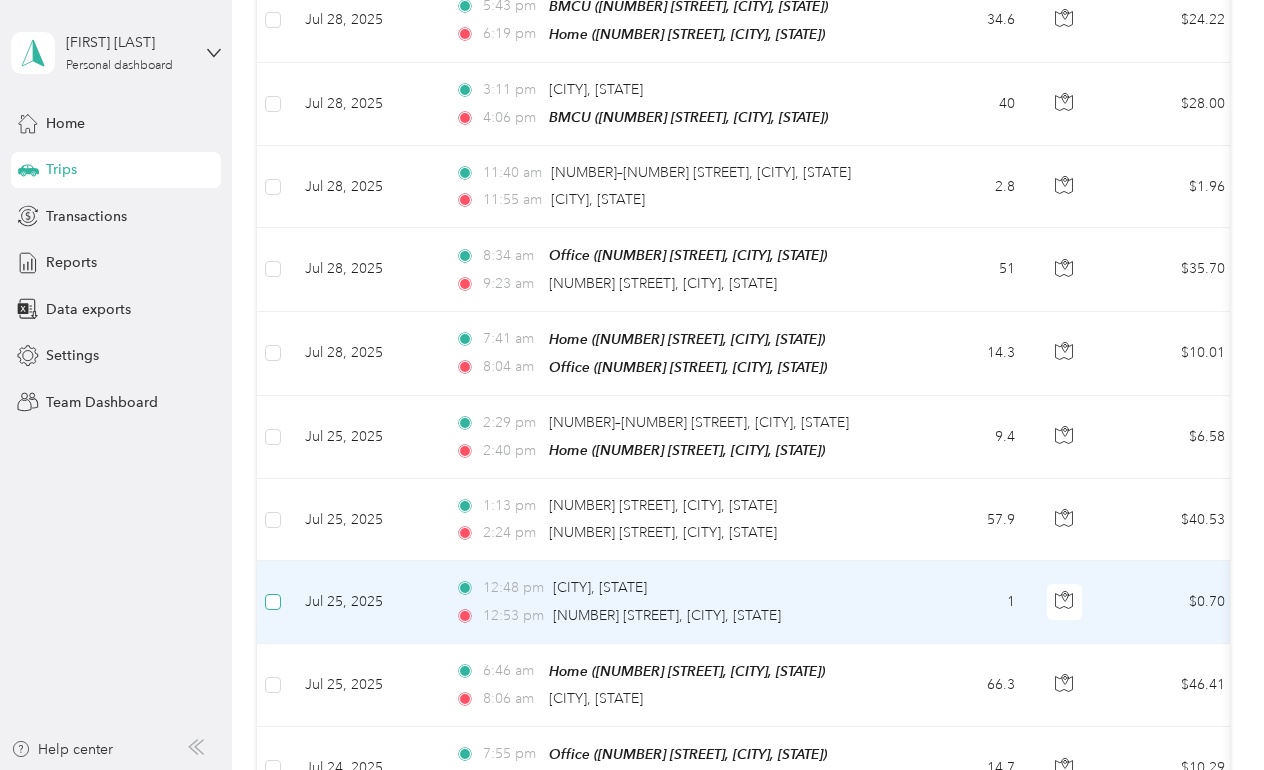 click at bounding box center [273, 602] 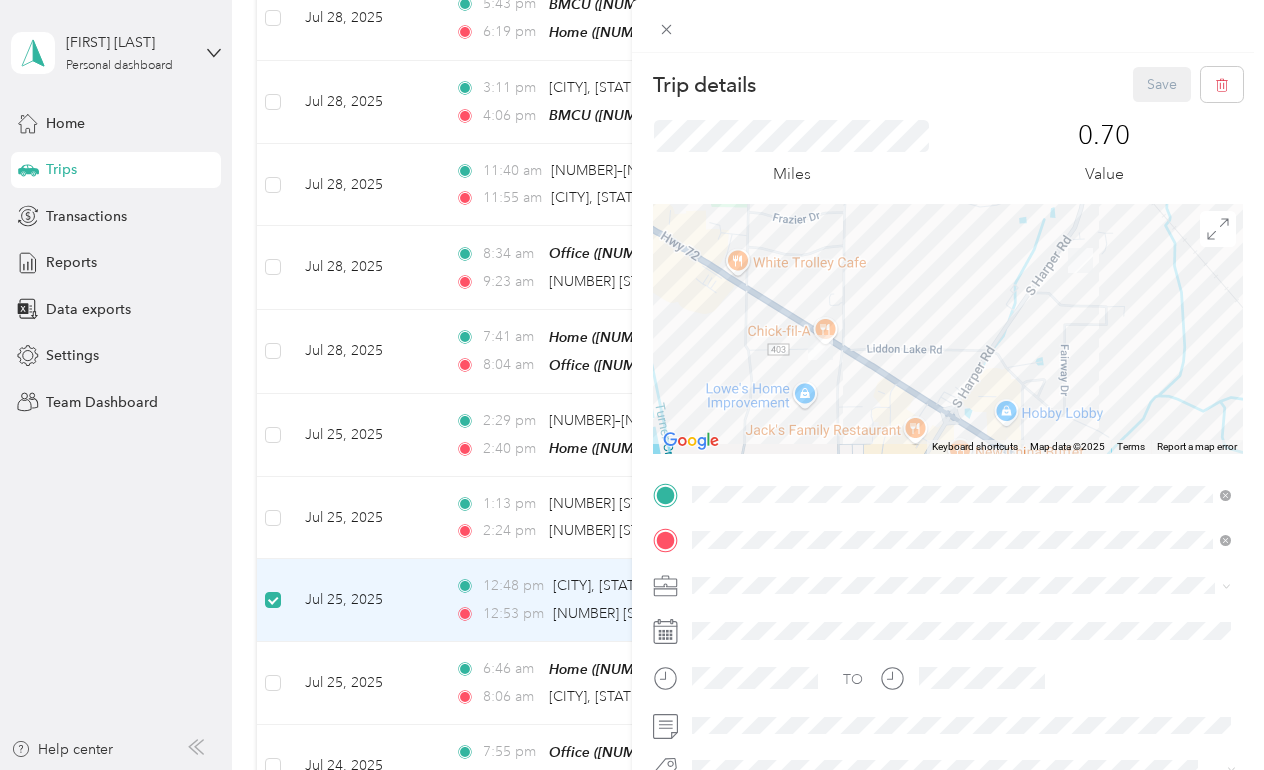 click on "Trip details Save This trip cannot be edited because it is either under review, approved, or paid. Contact your Team Manager to edit it. Miles 0.70 Value  ← Move left → Move right ↑ Move up ↓ Move down + Zoom in - Zoom out Home Jump left by 75% End Jump right by 75% Page Up Jump up by 75% Page Down Jump down by 75% Keyboard shortcuts Map Data Map data ©2025 Map data ©2025 200 m  Click to toggle between metric and imperial units Terms Report a map error TO Add photo" at bounding box center (632, 385) 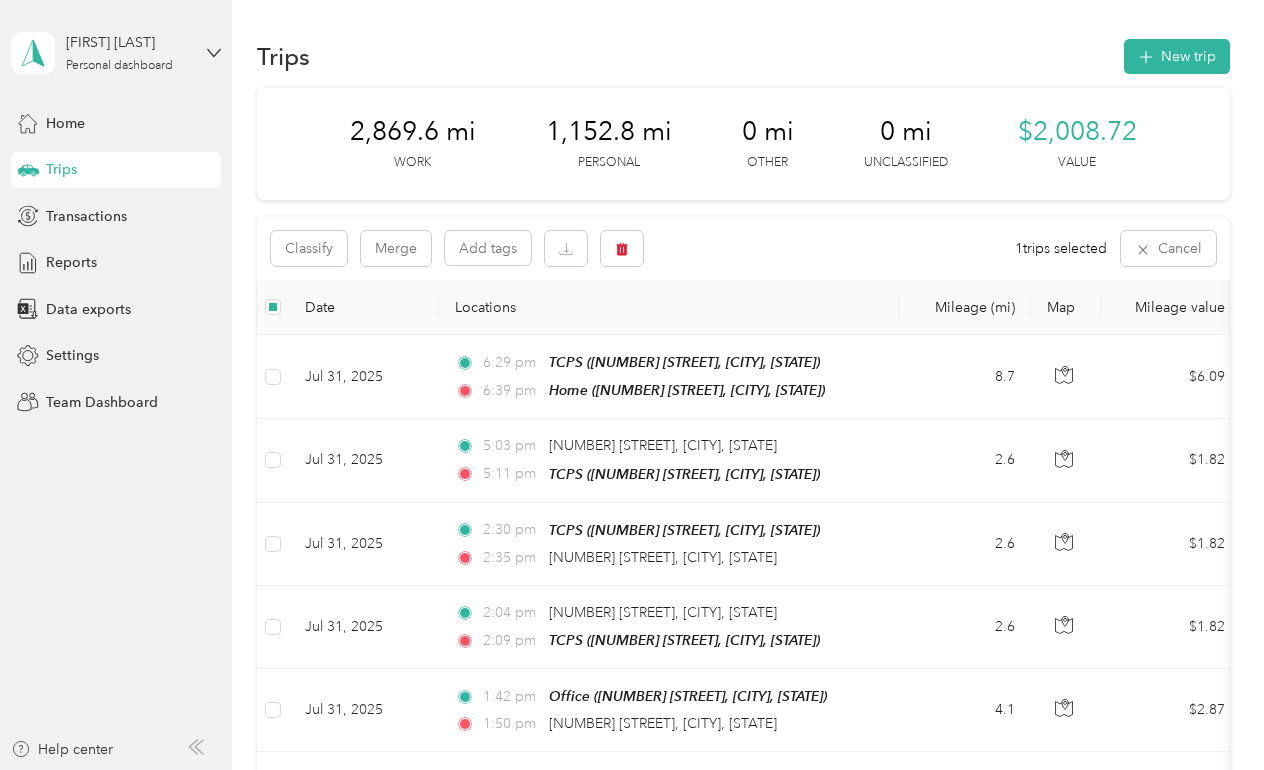 scroll, scrollTop: 0, scrollLeft: 0, axis: both 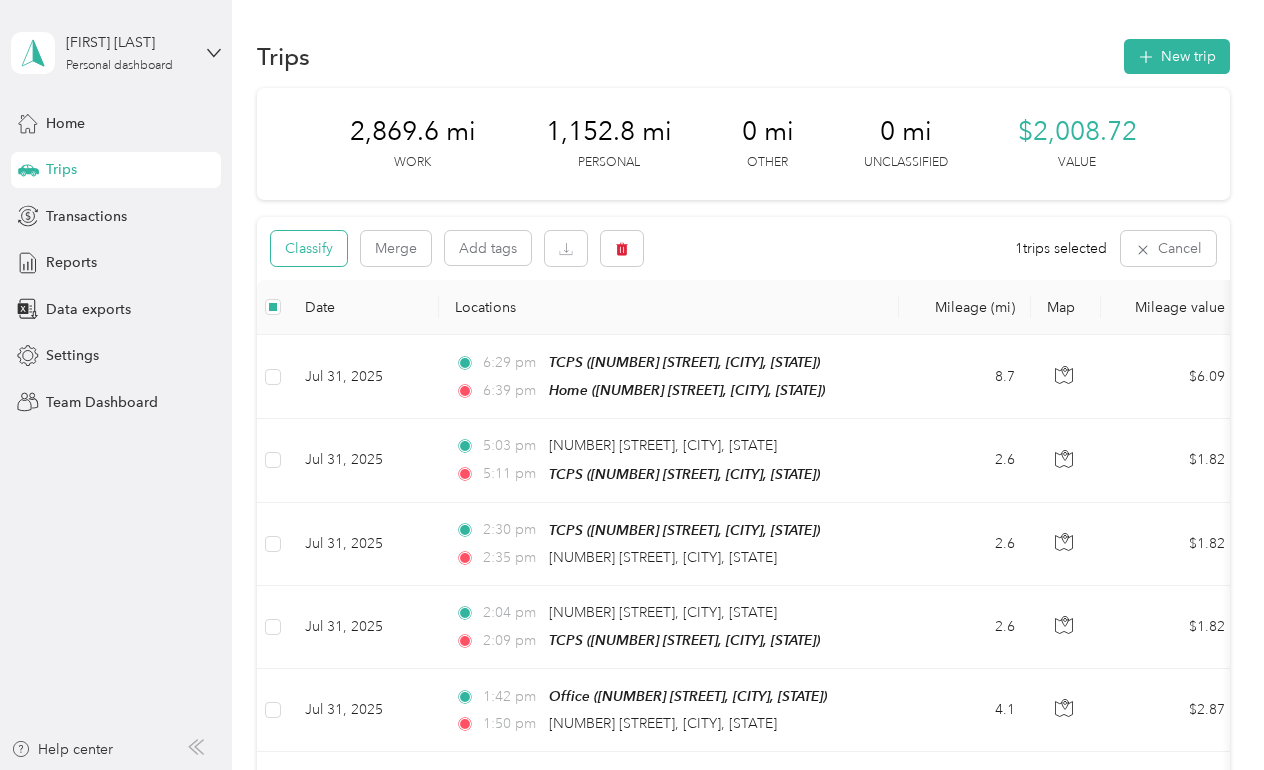 click on "Classify" at bounding box center [309, 248] 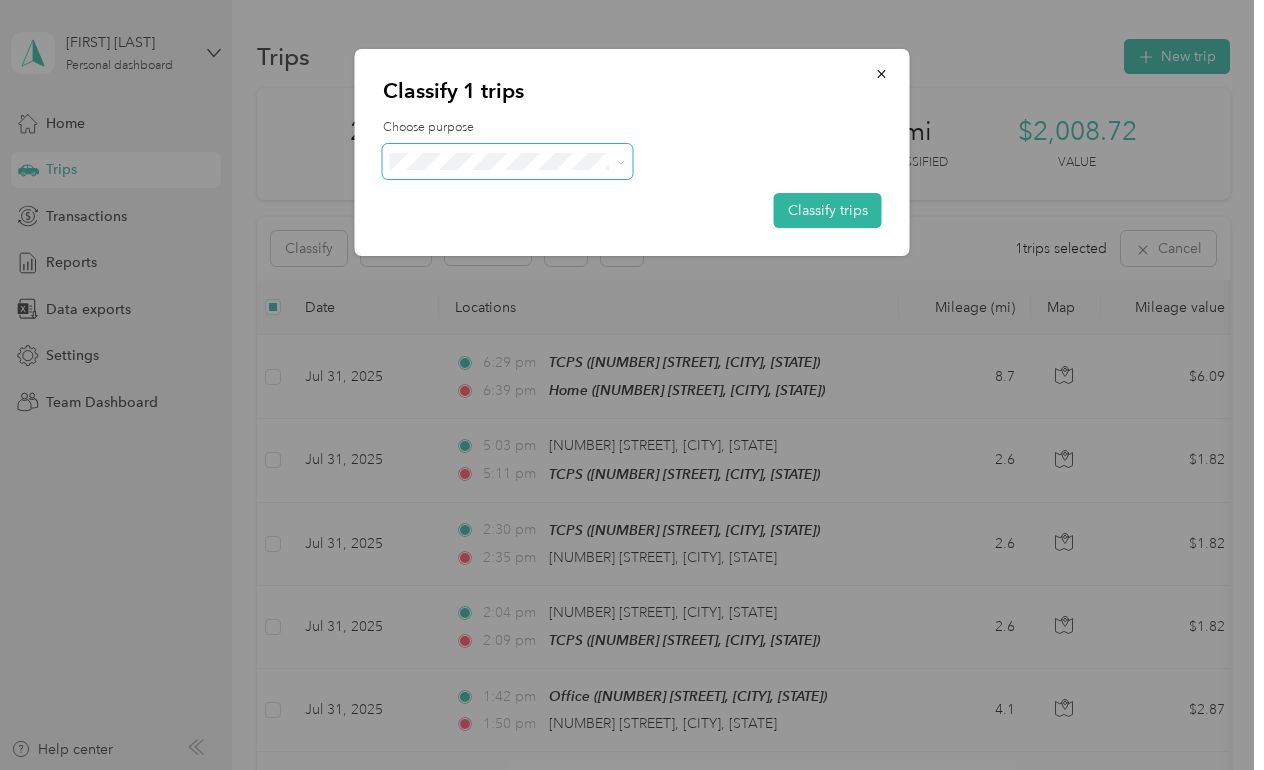 click at bounding box center [617, 161] 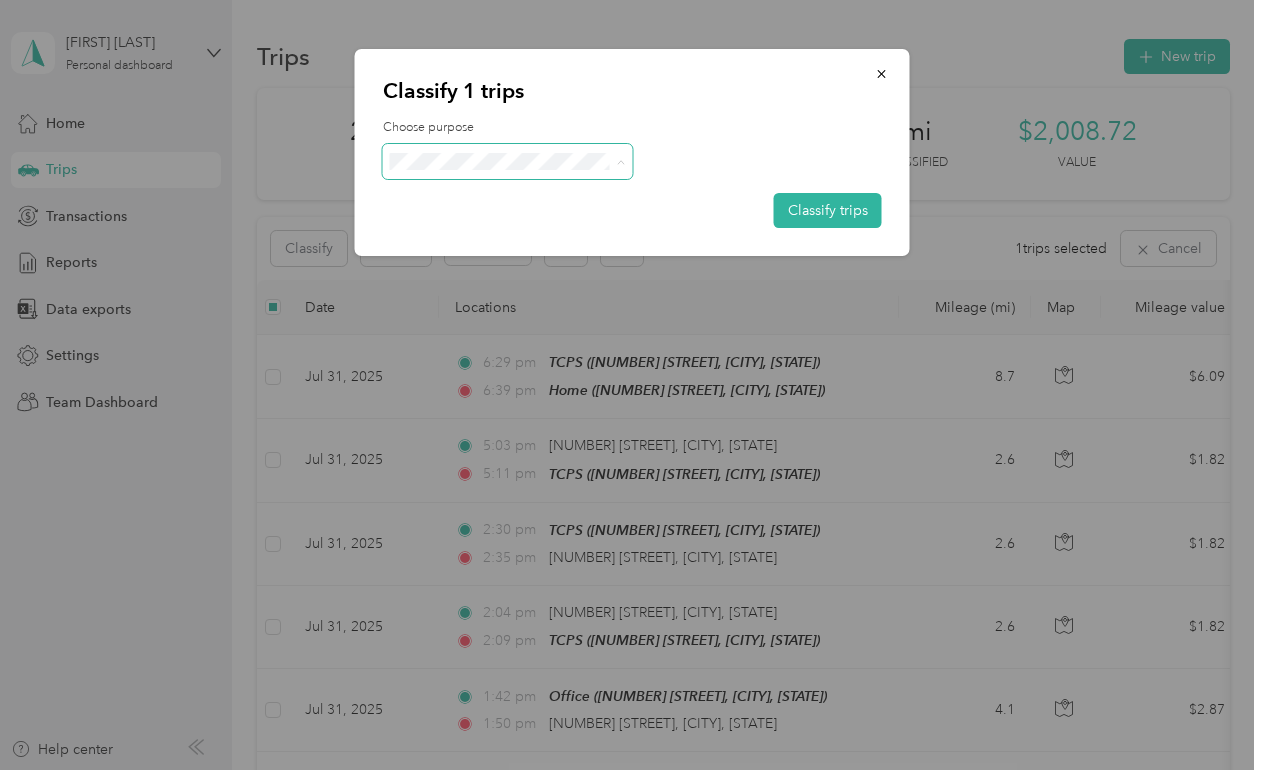 click on "Personal" at bounding box center (537, 232) 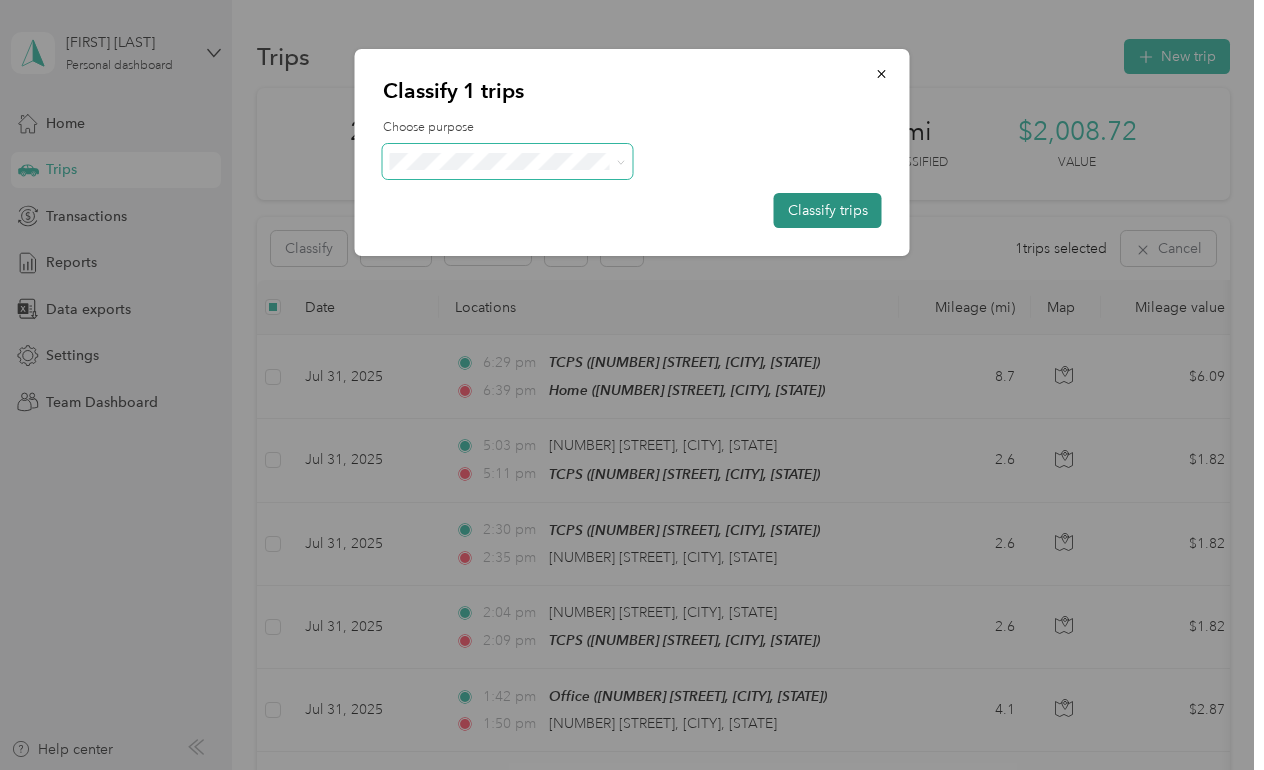 click on "Classify trips" at bounding box center (828, 210) 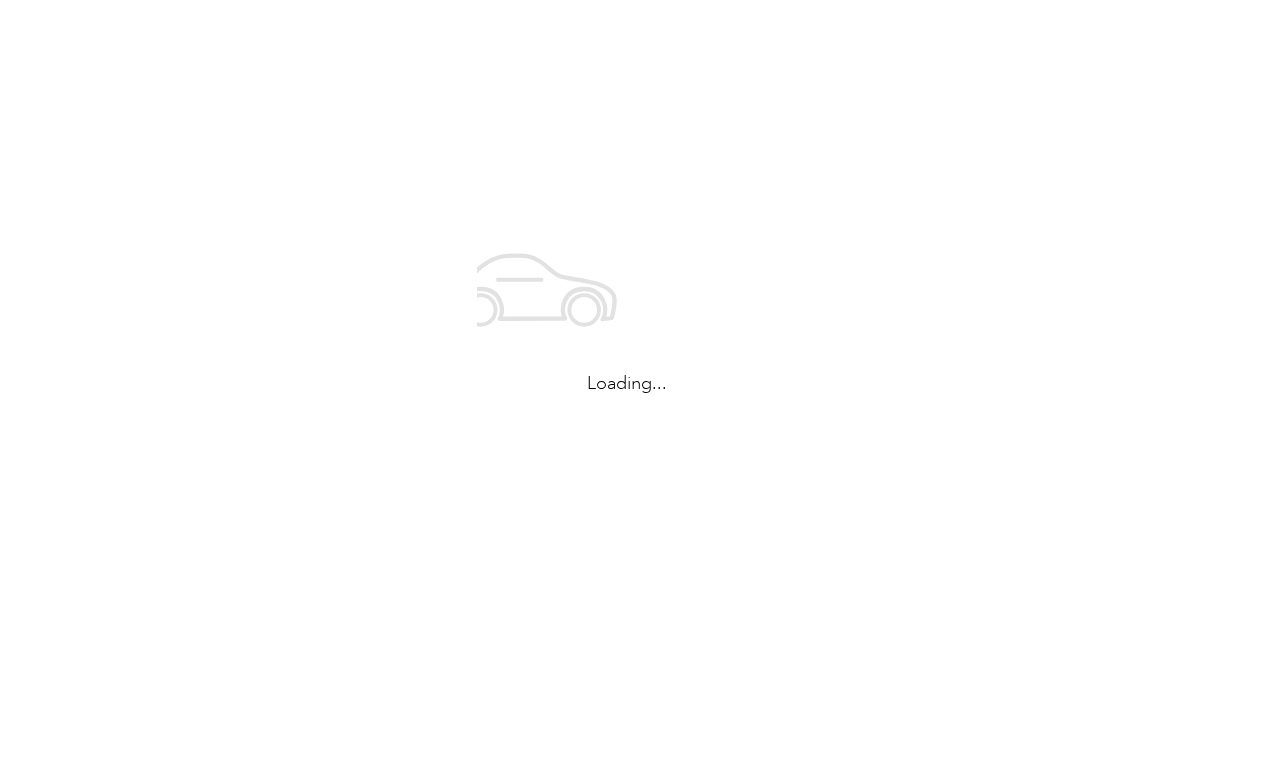 scroll, scrollTop: 0, scrollLeft: 0, axis: both 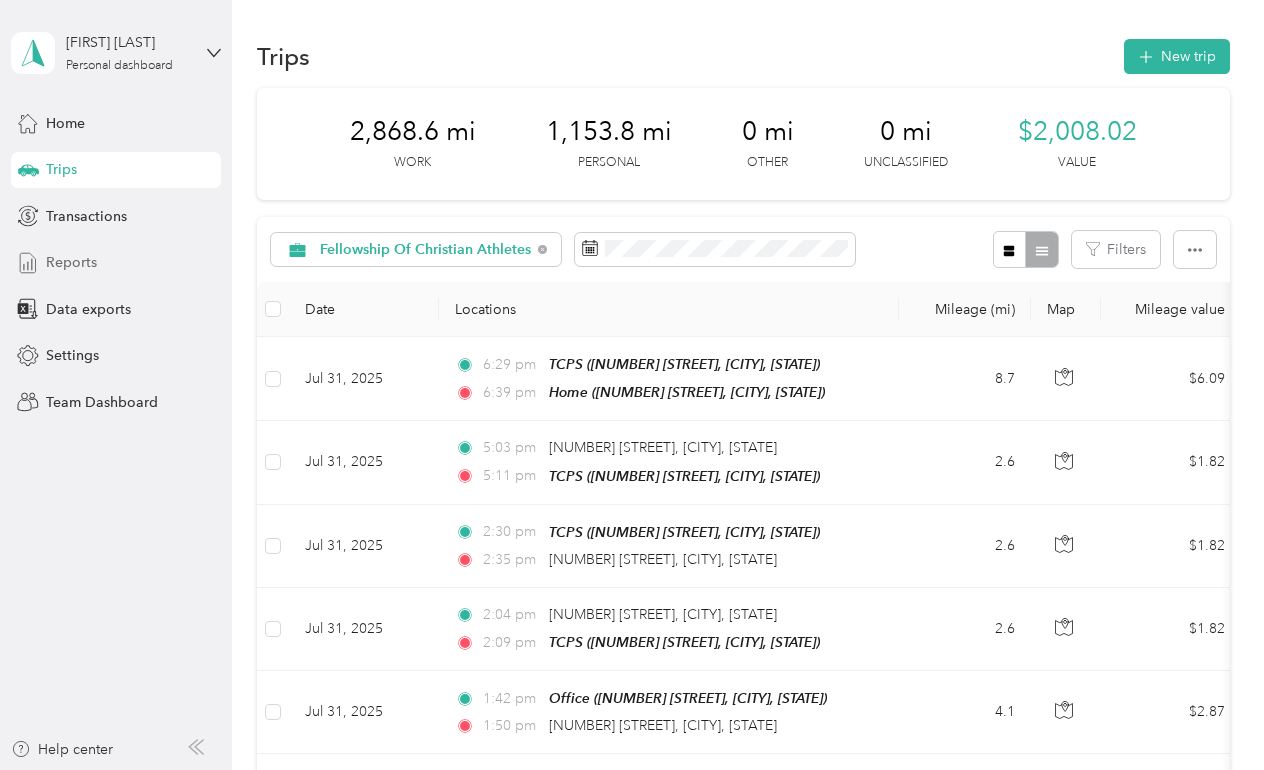 click on "Reports" at bounding box center (71, 262) 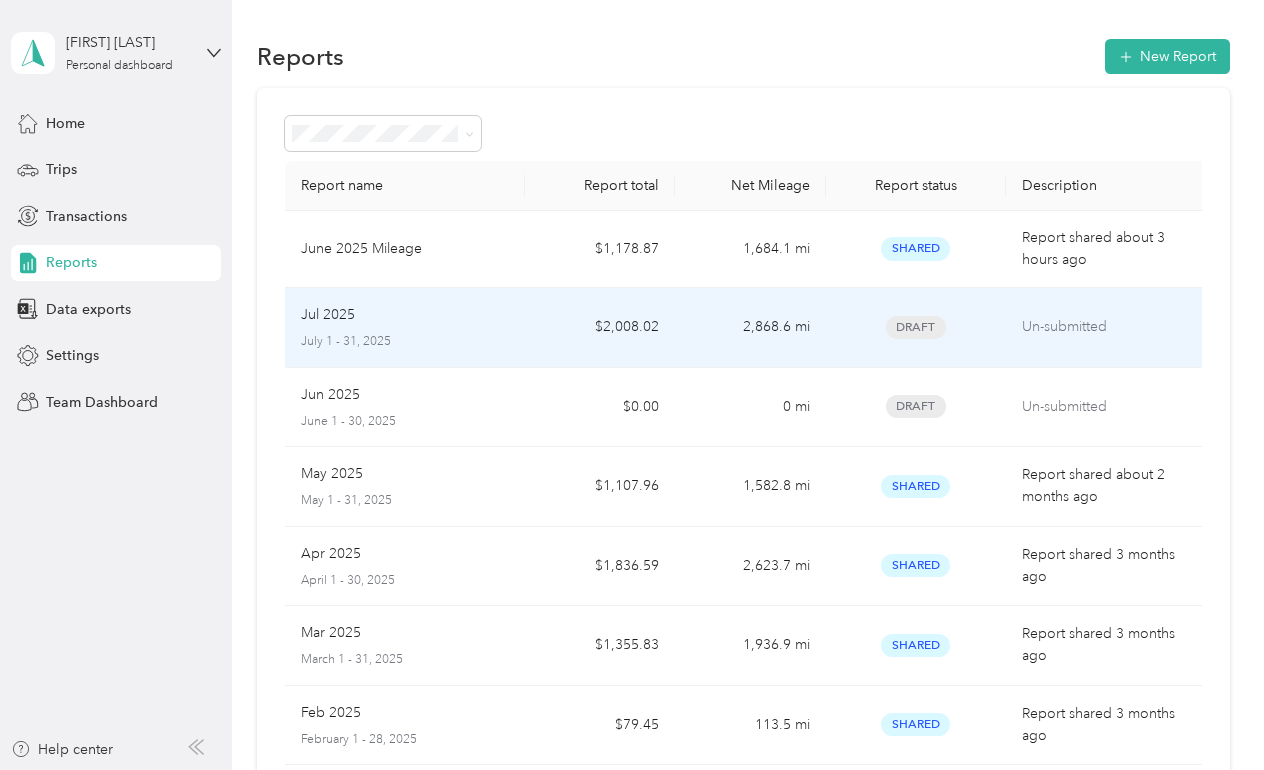 click on "Jul 2025" at bounding box center (405, 315) 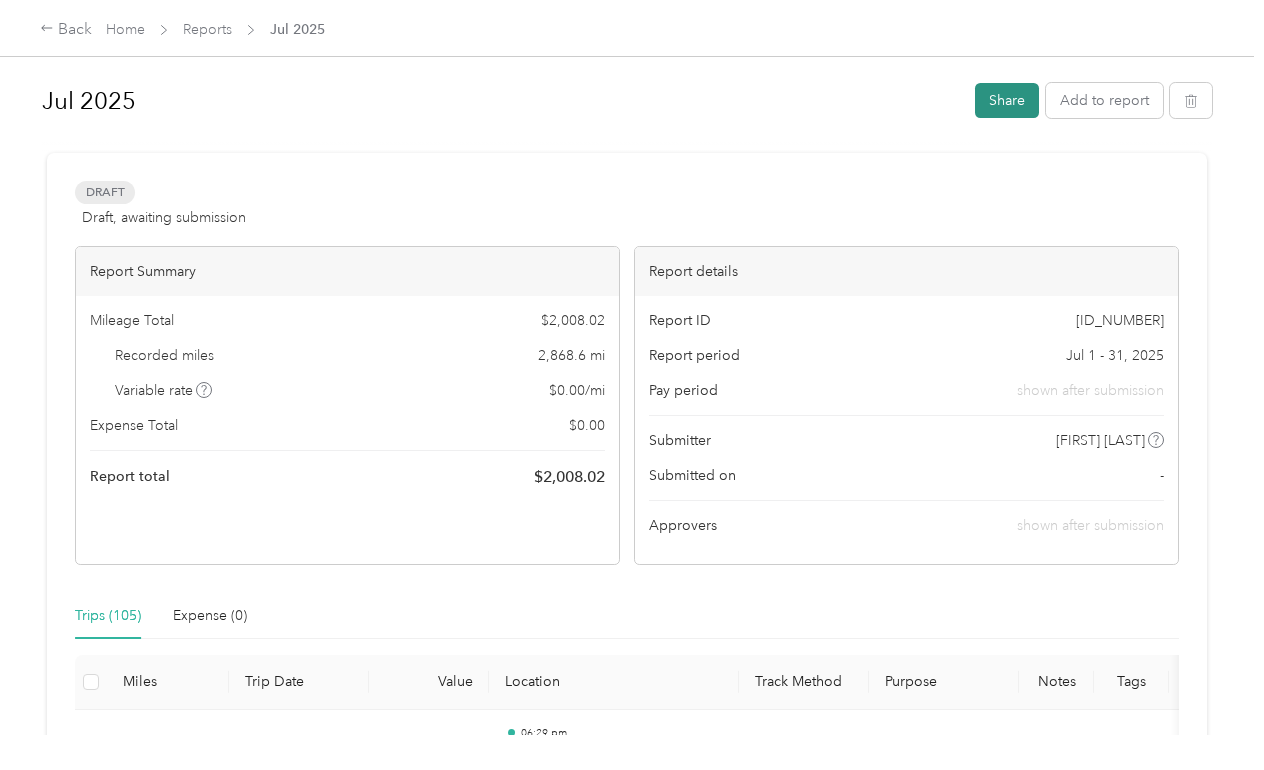 click on "Share" at bounding box center [1007, 100] 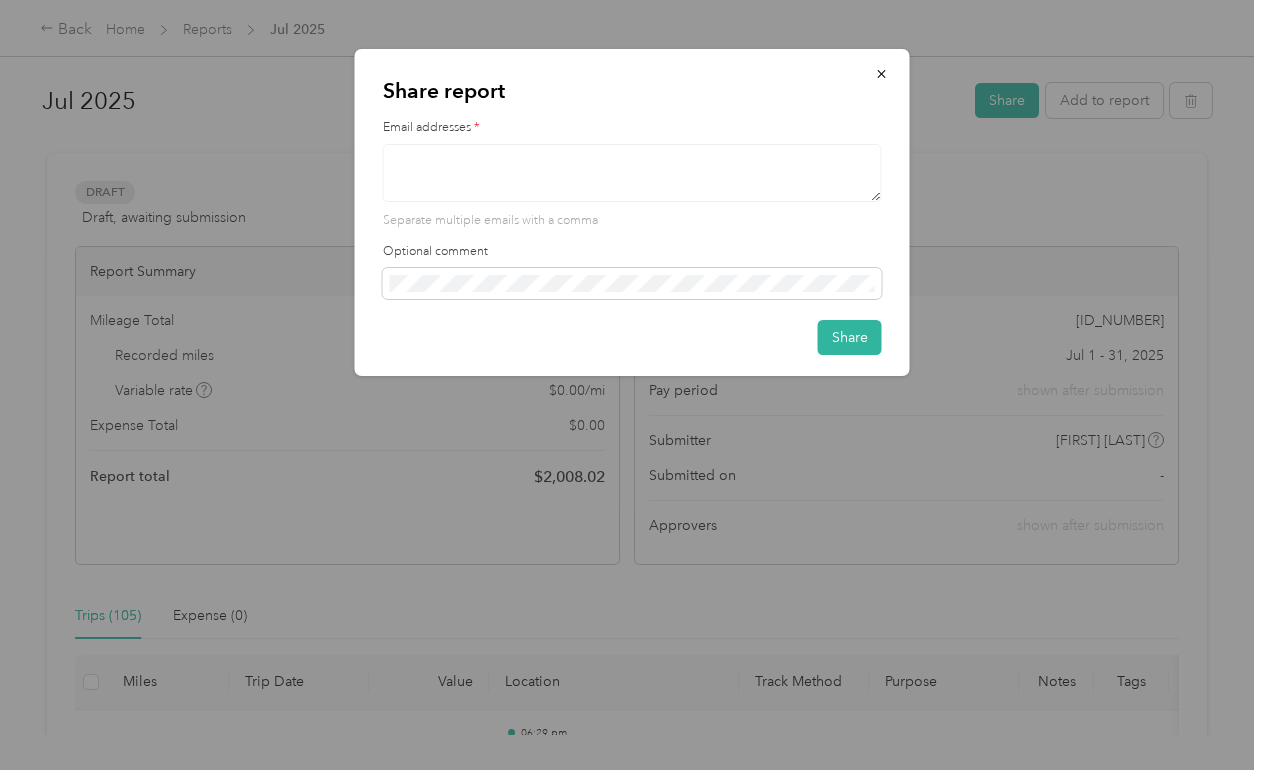 click at bounding box center (632, 173) 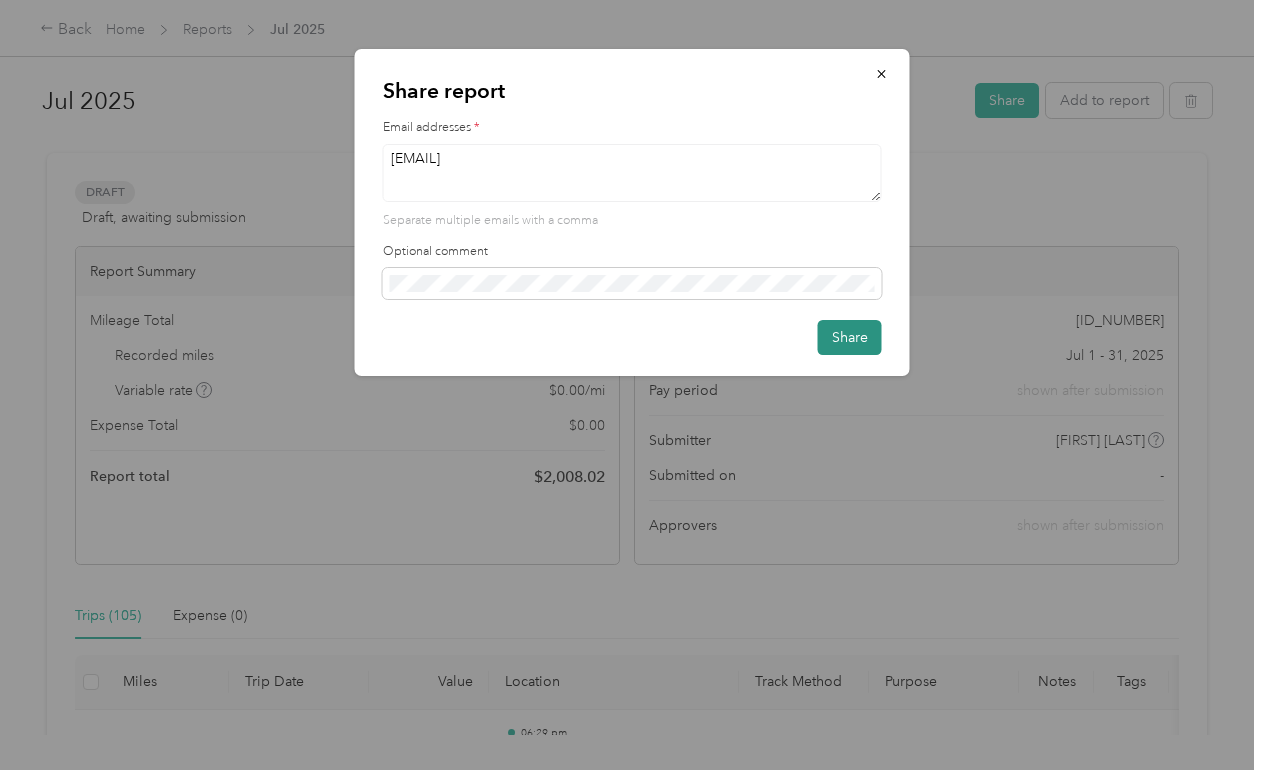 type on "[EMAIL]" 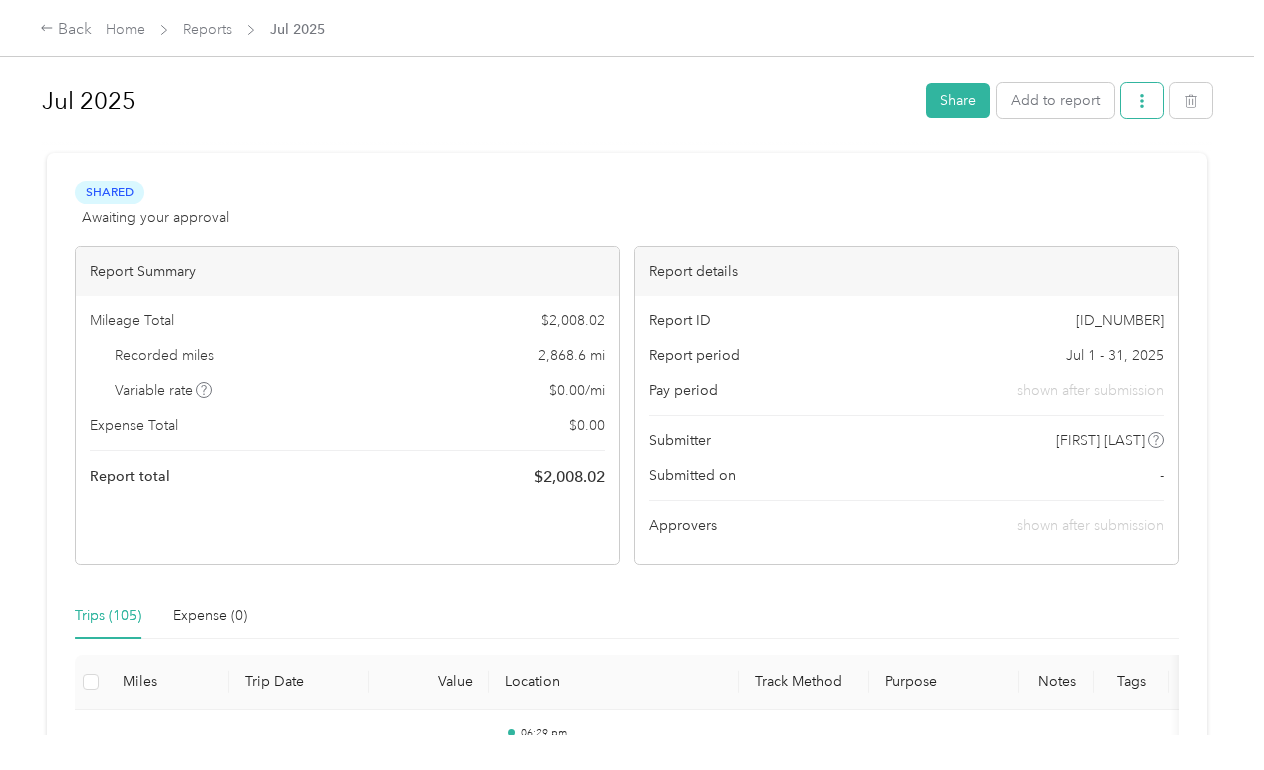 click 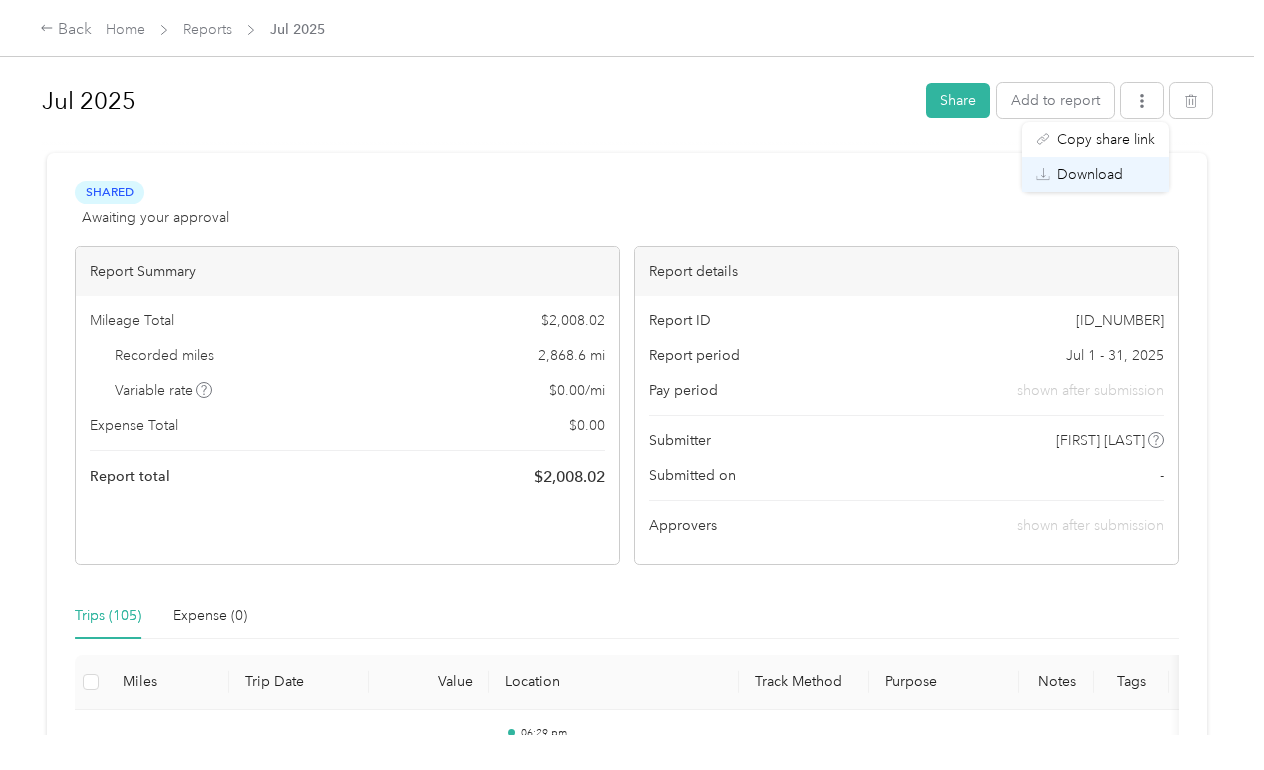 click on "Download" at bounding box center (1090, 174) 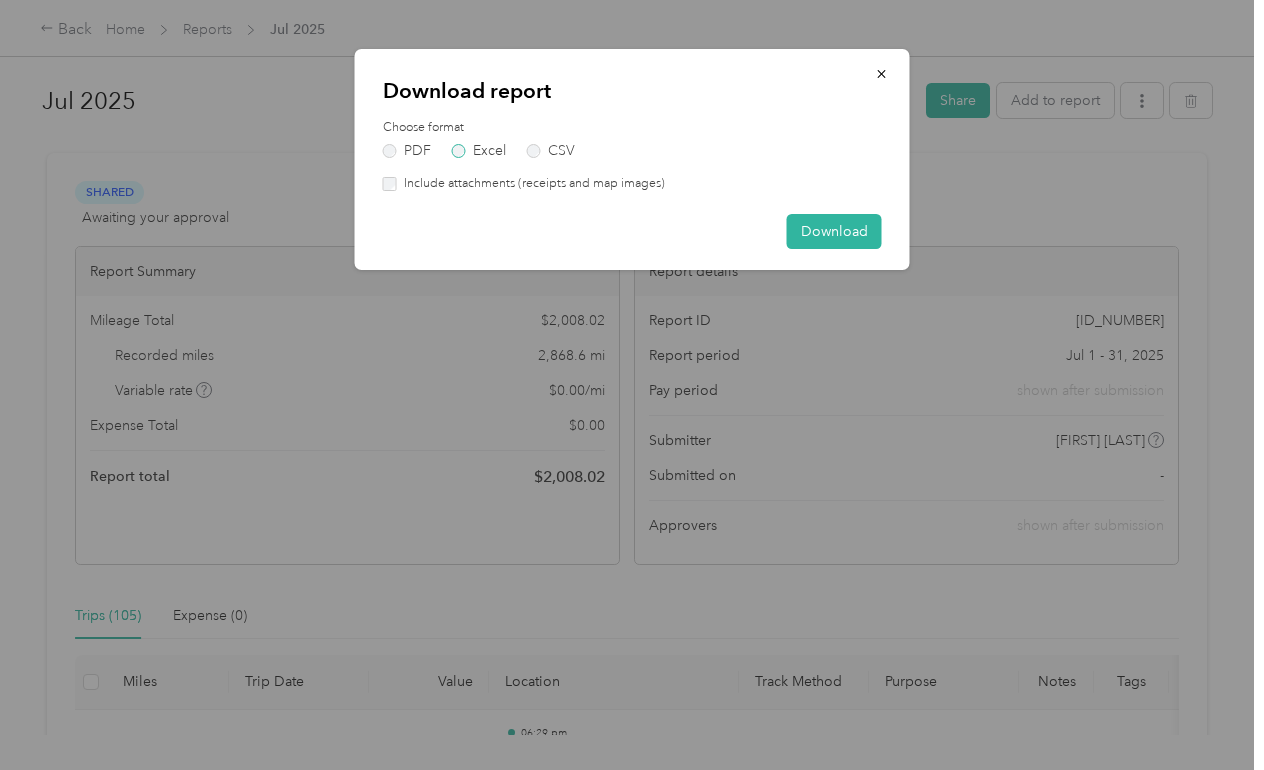 click on "Excel" at bounding box center (479, 151) 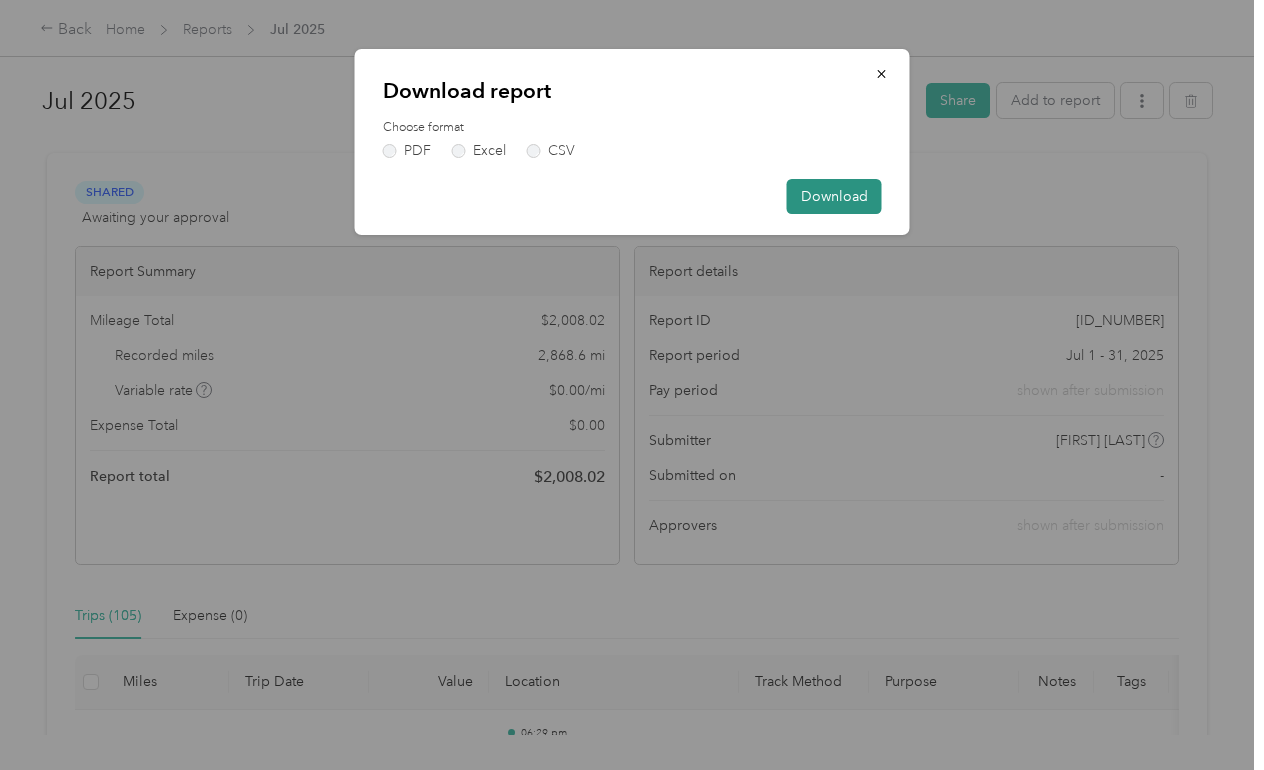 click on "Download" at bounding box center [834, 196] 